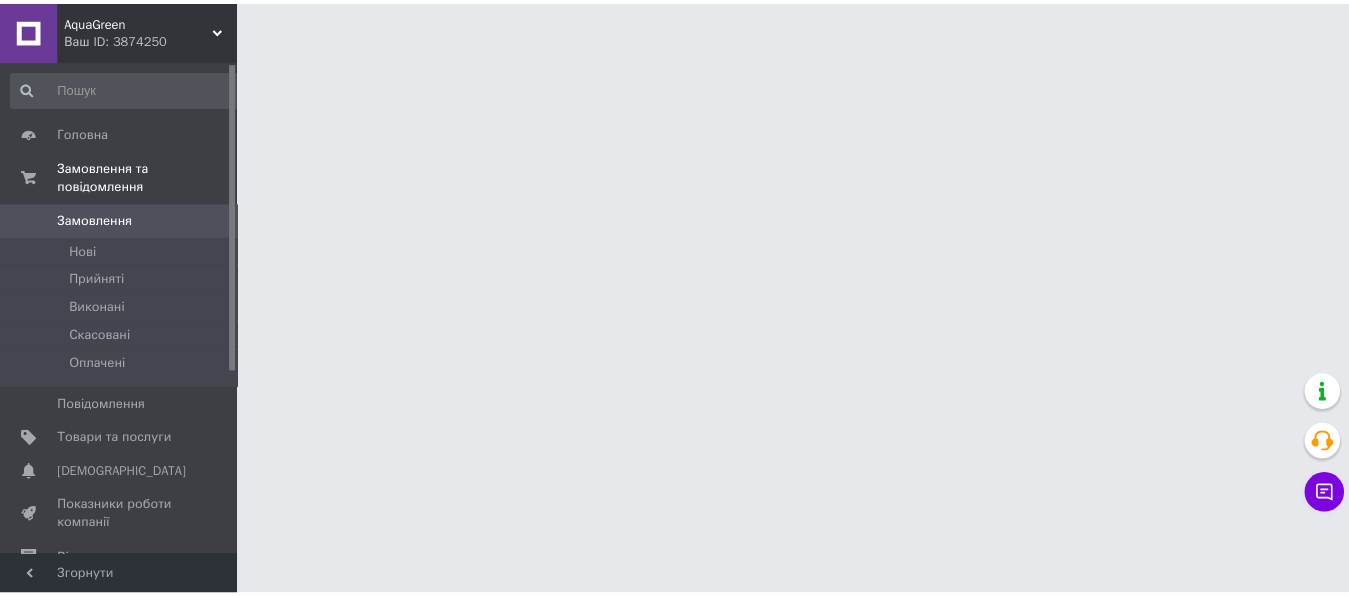 scroll, scrollTop: 0, scrollLeft: 0, axis: both 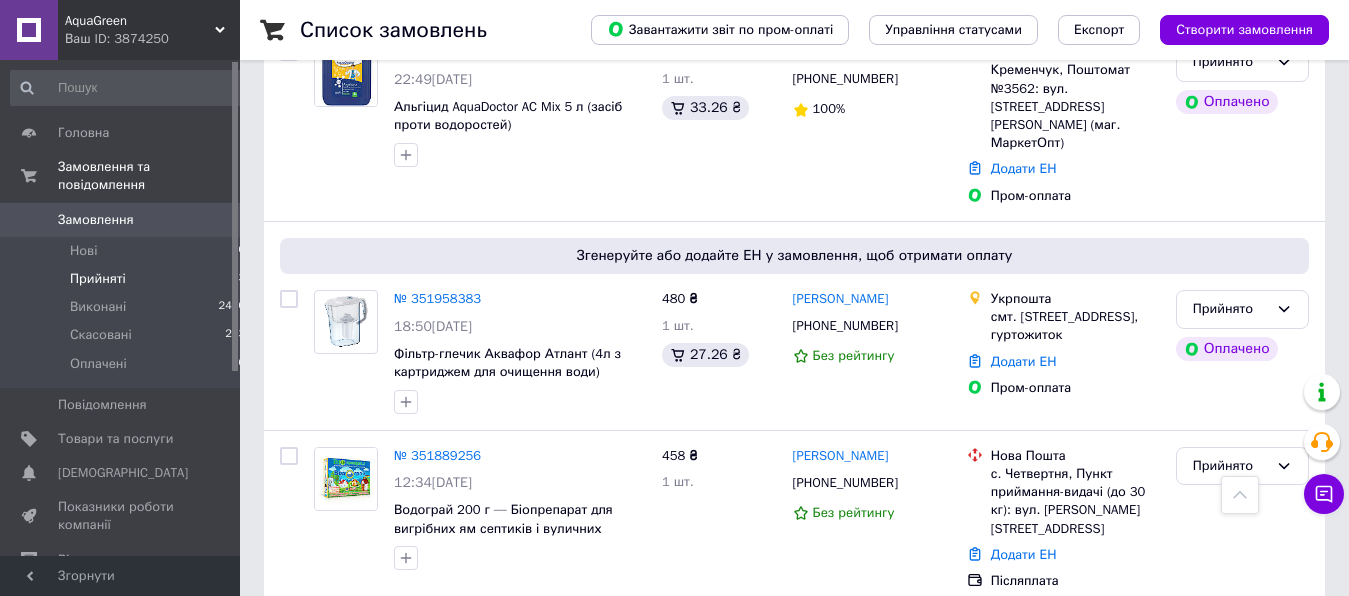 drag, startPoint x: 105, startPoint y: 263, endPoint x: 122, endPoint y: 255, distance: 18.788294 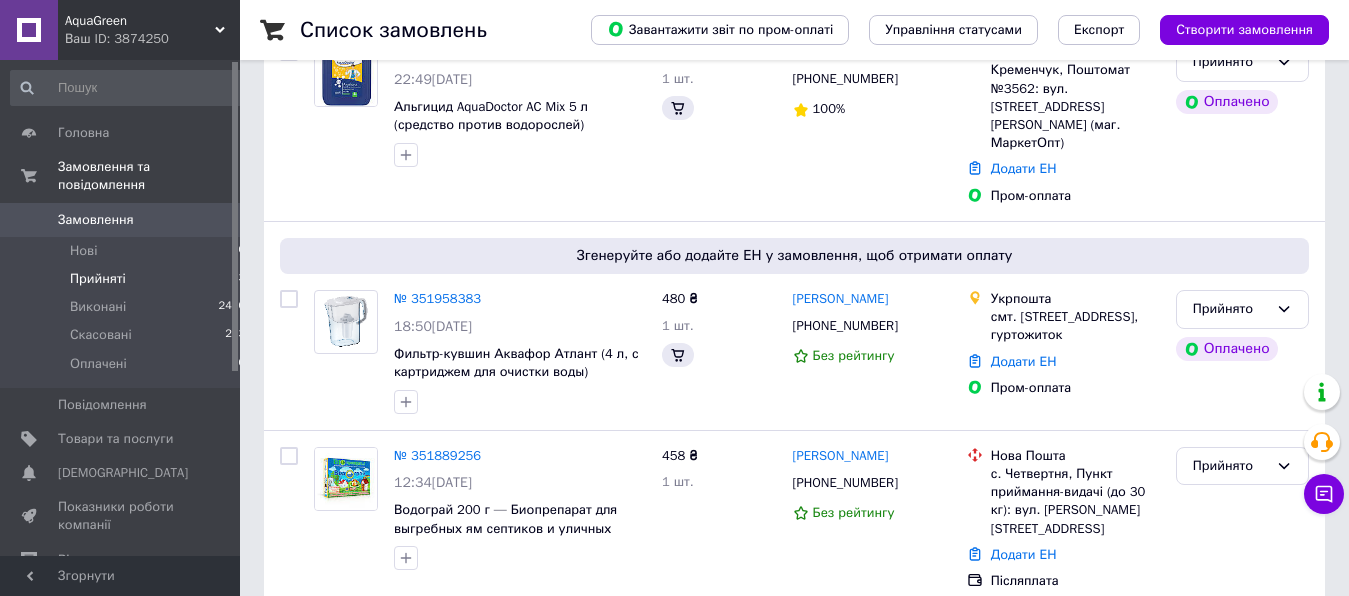 scroll, scrollTop: 0, scrollLeft: 0, axis: both 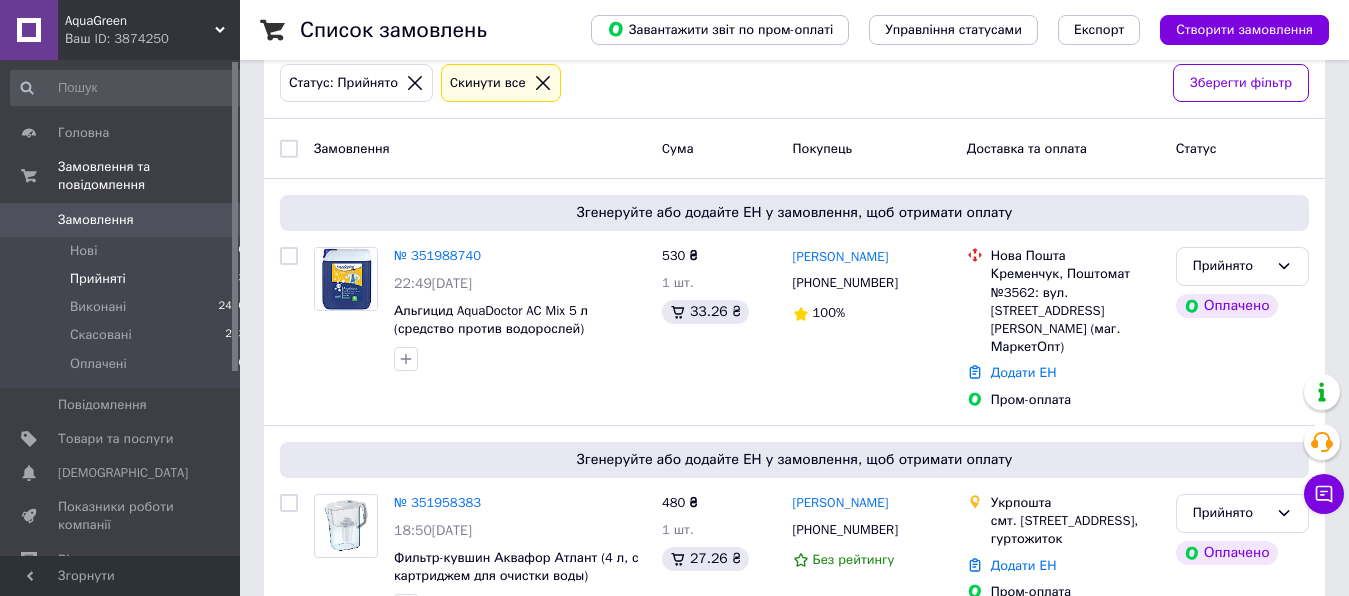 click on "AquaGreen" at bounding box center [140, 21] 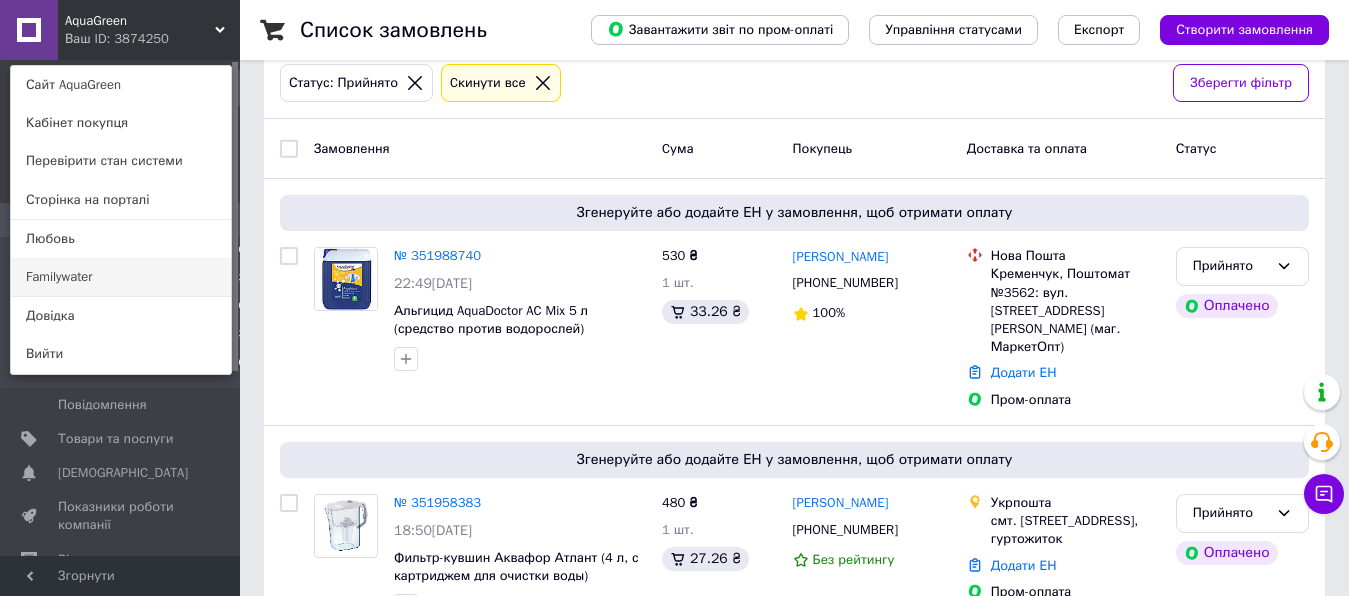 click on "Familywater" at bounding box center [121, 277] 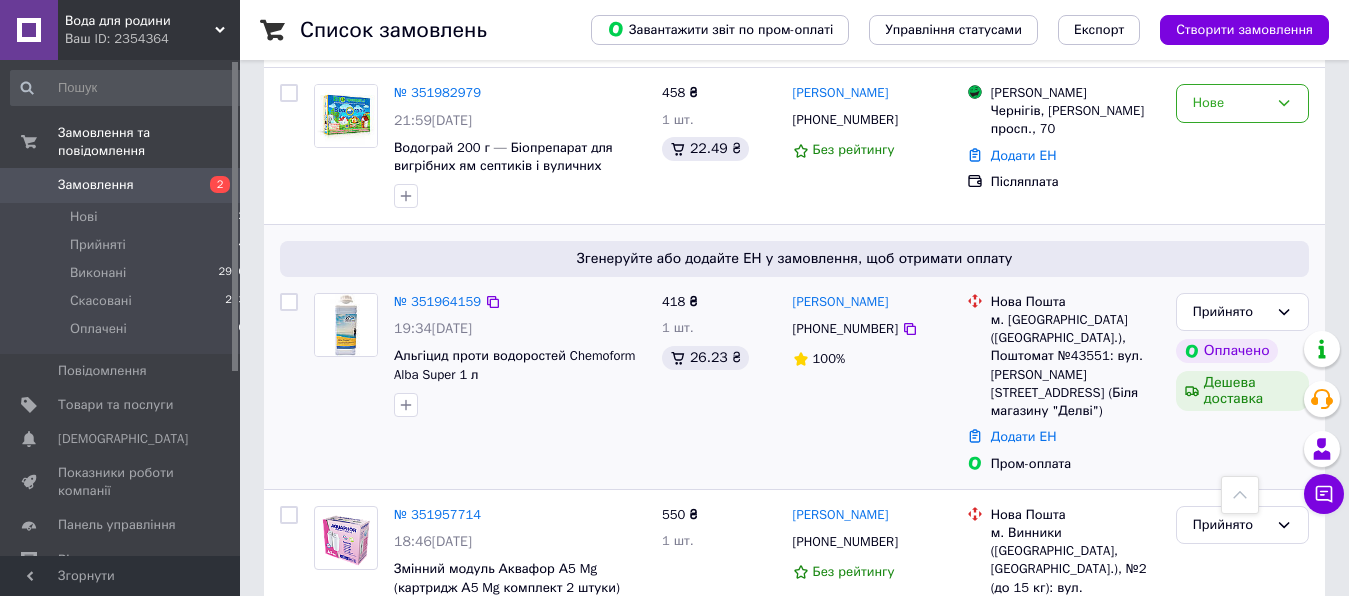 scroll, scrollTop: 204, scrollLeft: 0, axis: vertical 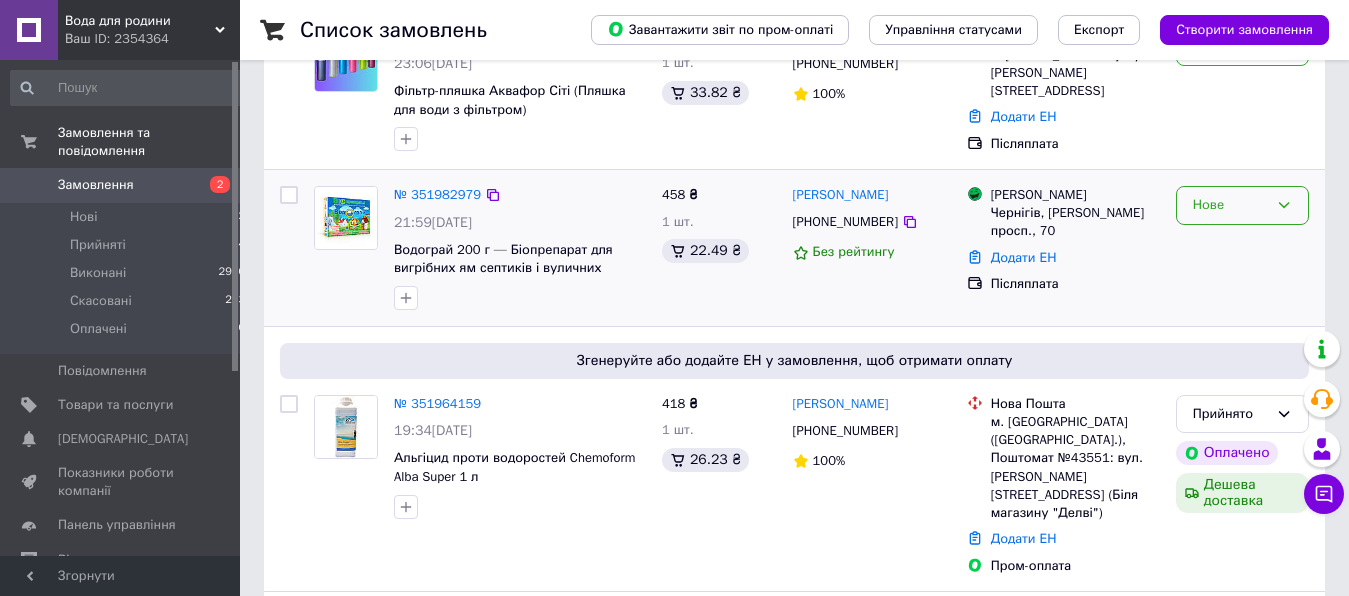 click on "Нове" at bounding box center (1230, 205) 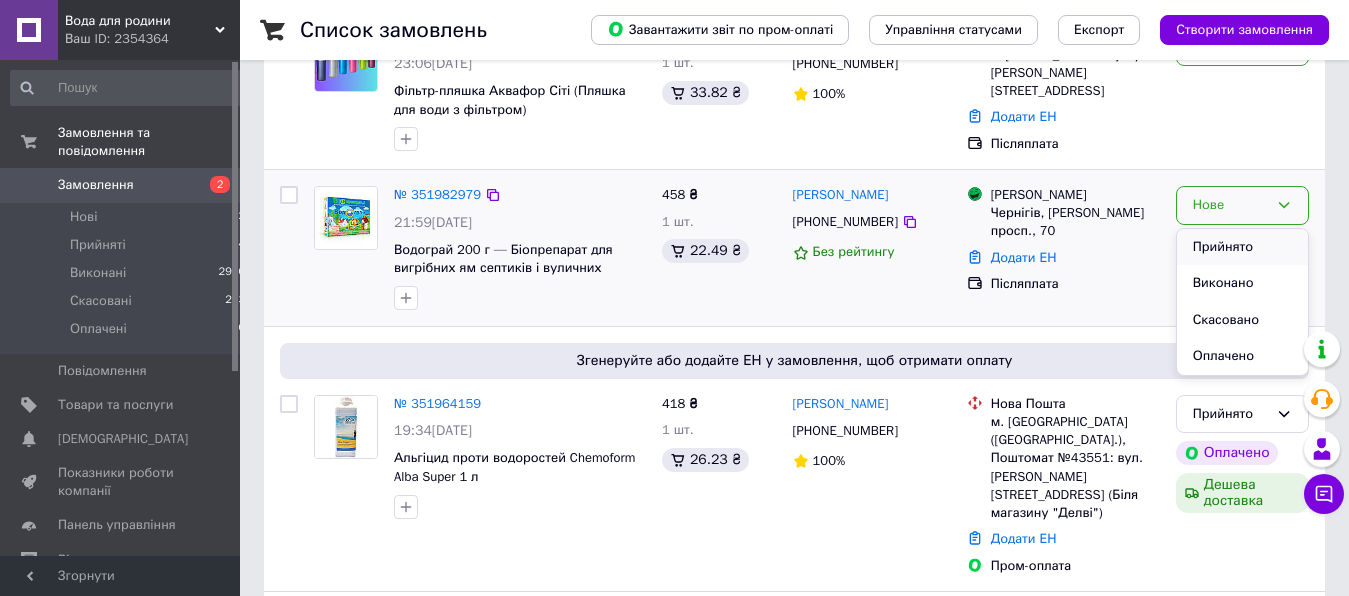 click on "Прийнято" at bounding box center [1242, 247] 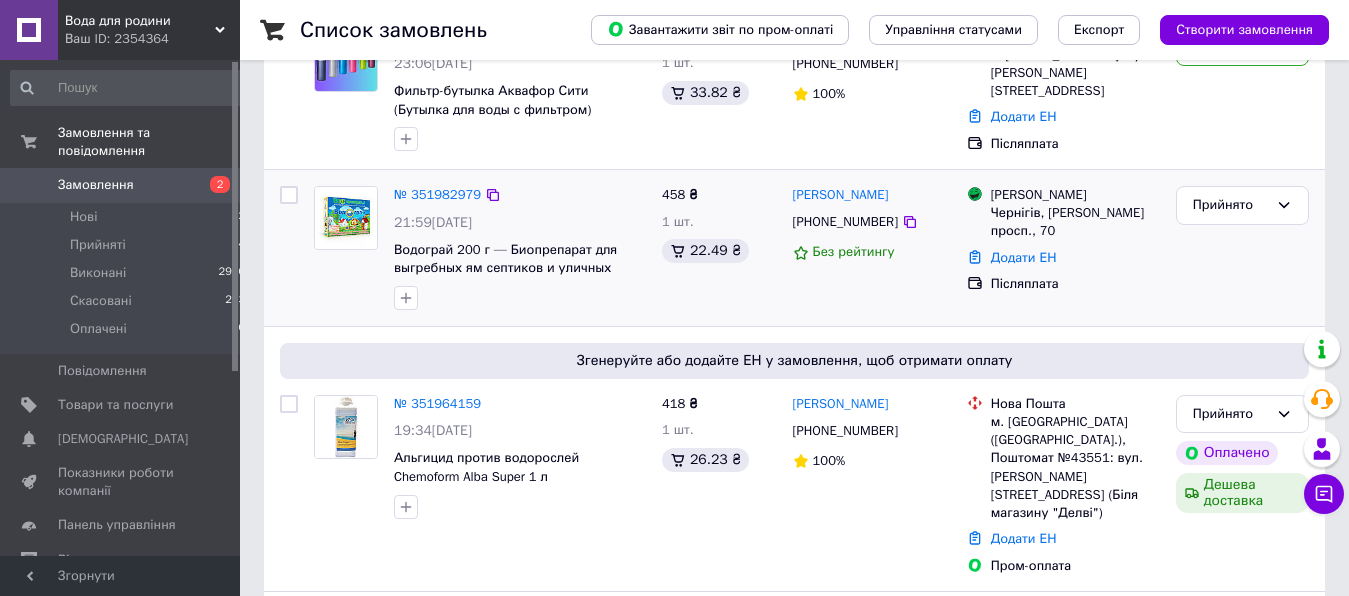 scroll, scrollTop: 102, scrollLeft: 0, axis: vertical 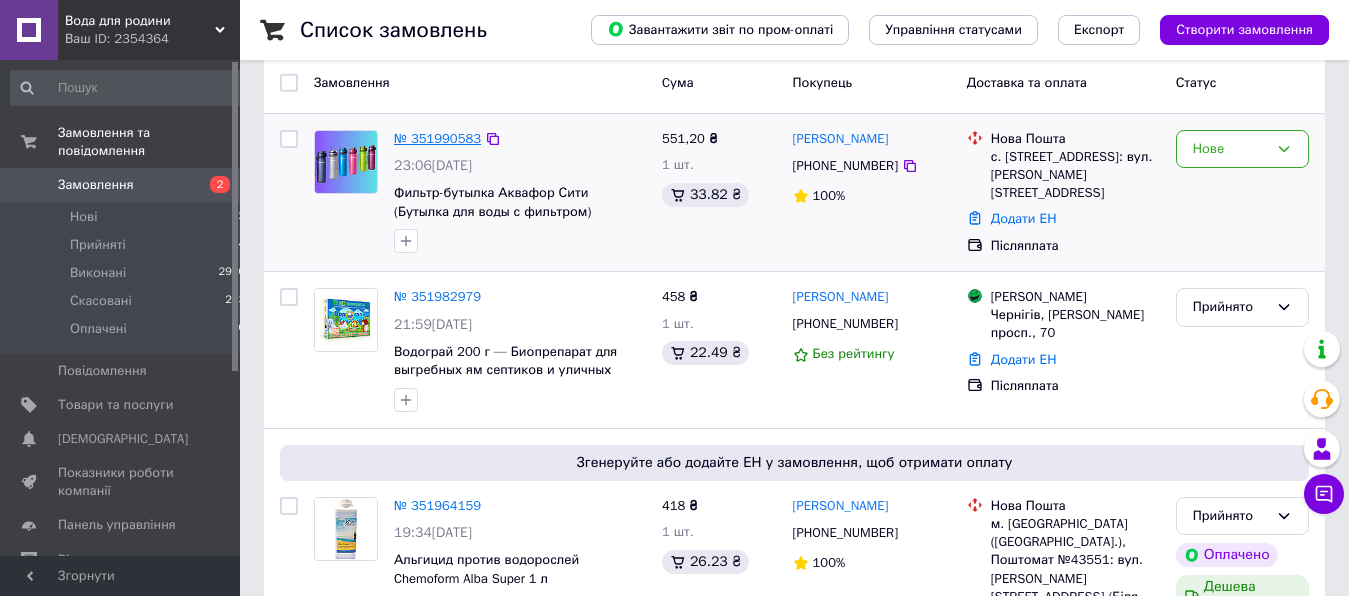 click on "№ 351990583" at bounding box center [437, 138] 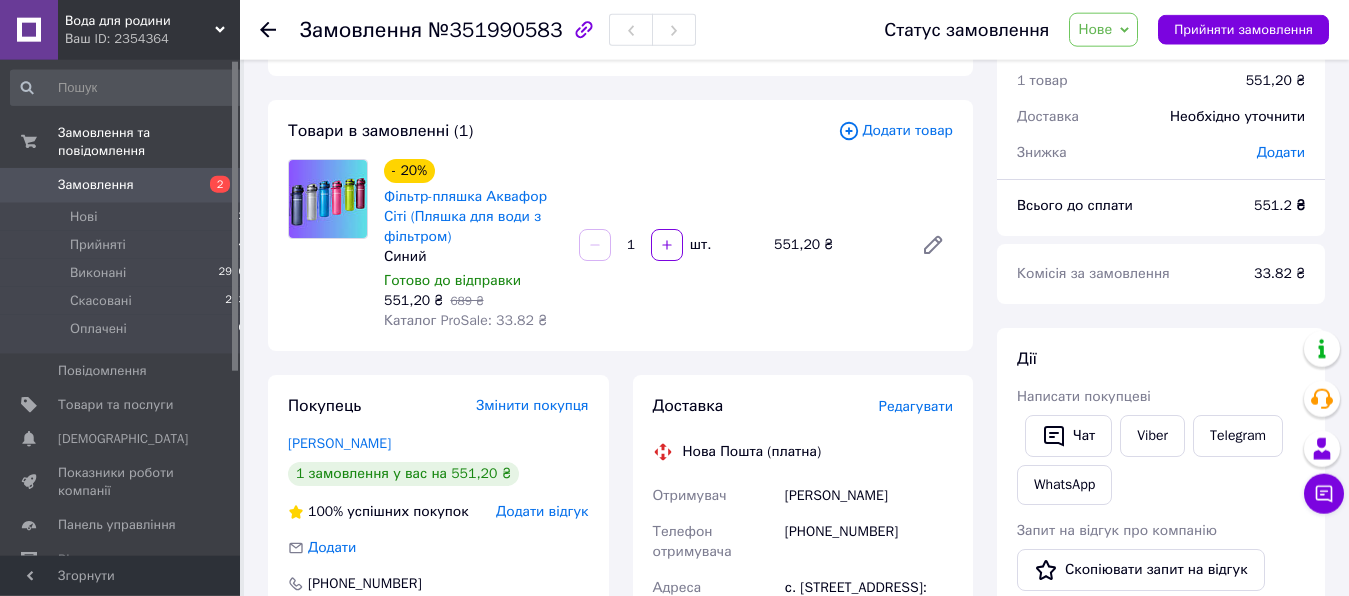 scroll, scrollTop: 23, scrollLeft: 0, axis: vertical 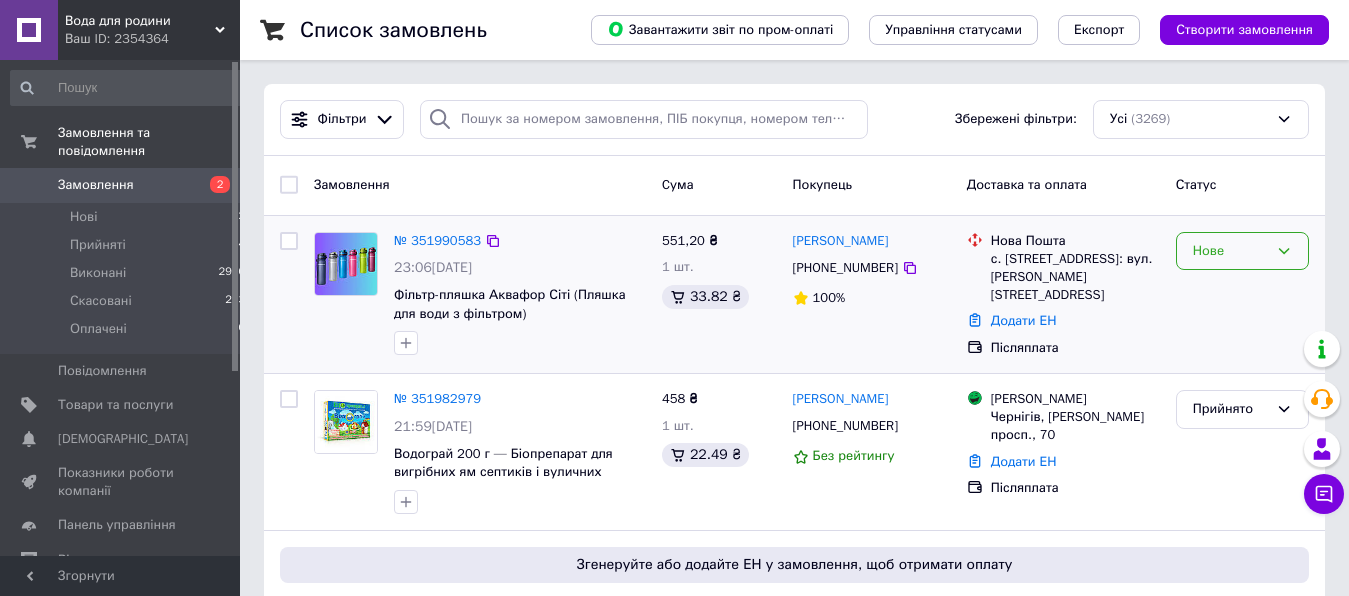 click on "Нове" at bounding box center (1230, 251) 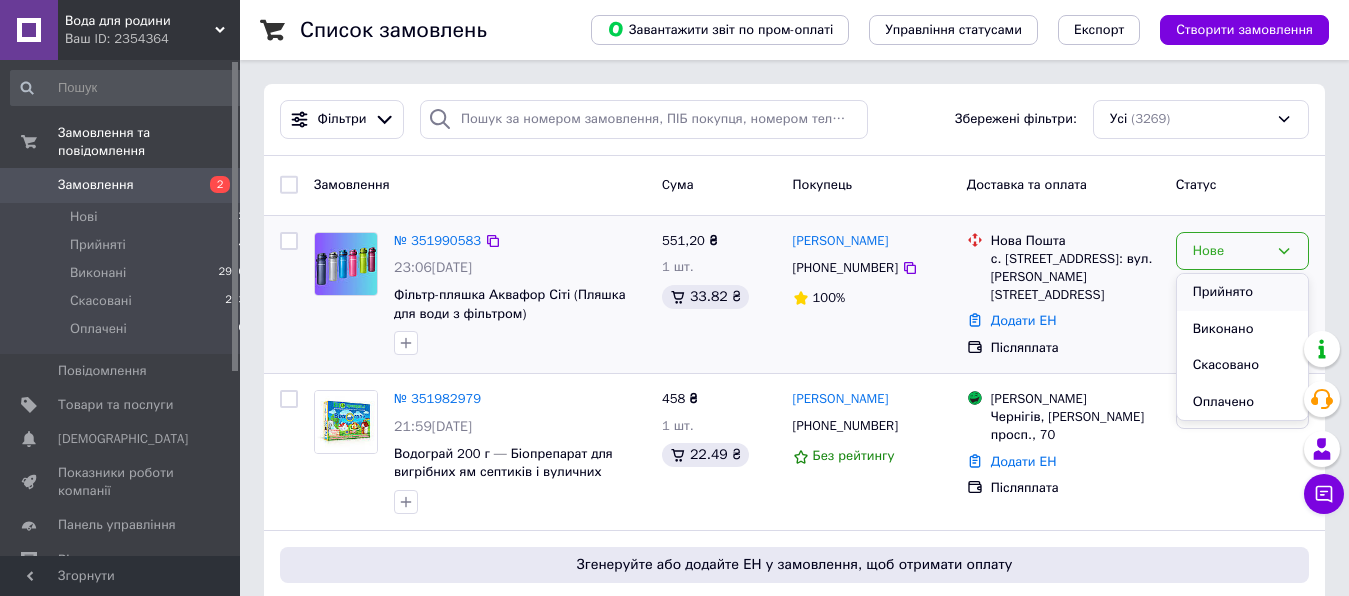 click on "Прийнято" at bounding box center (1242, 292) 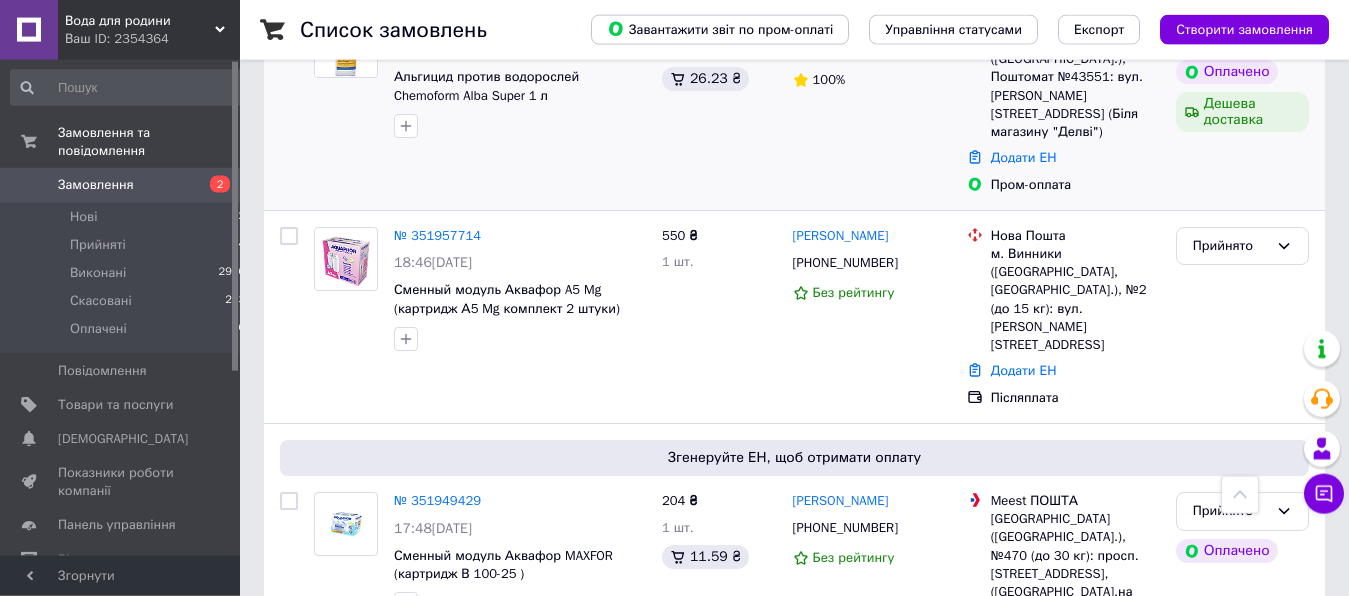 scroll, scrollTop: 612, scrollLeft: 0, axis: vertical 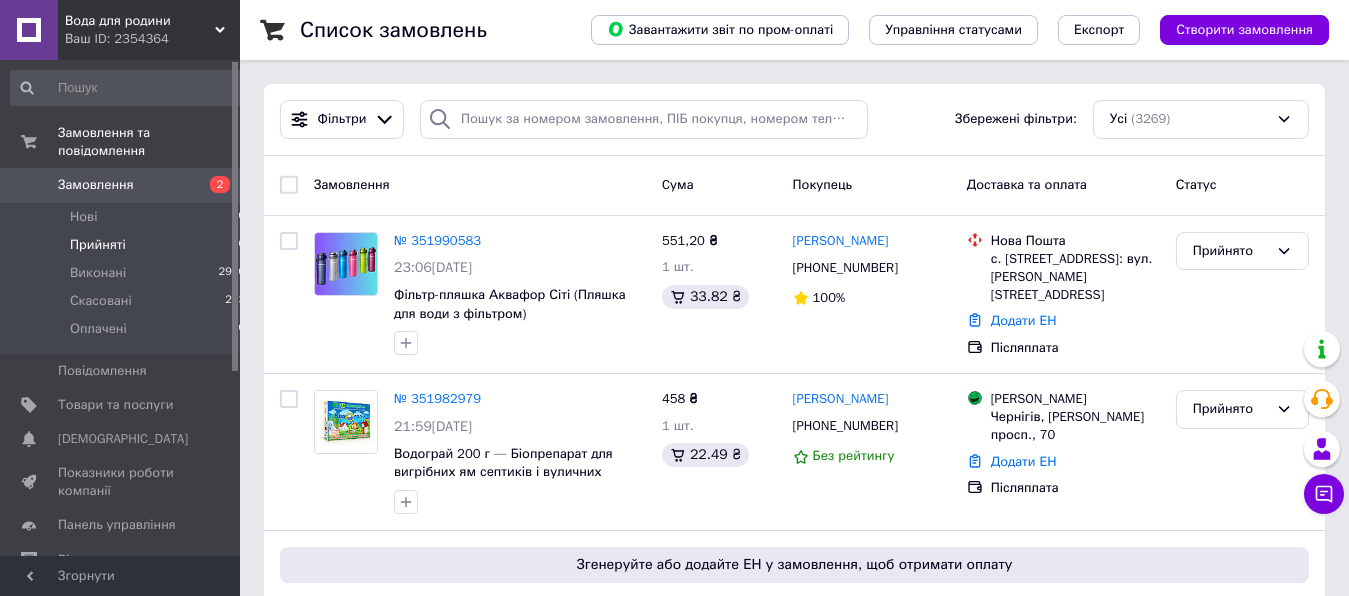 click on "Прийняті" at bounding box center (98, 245) 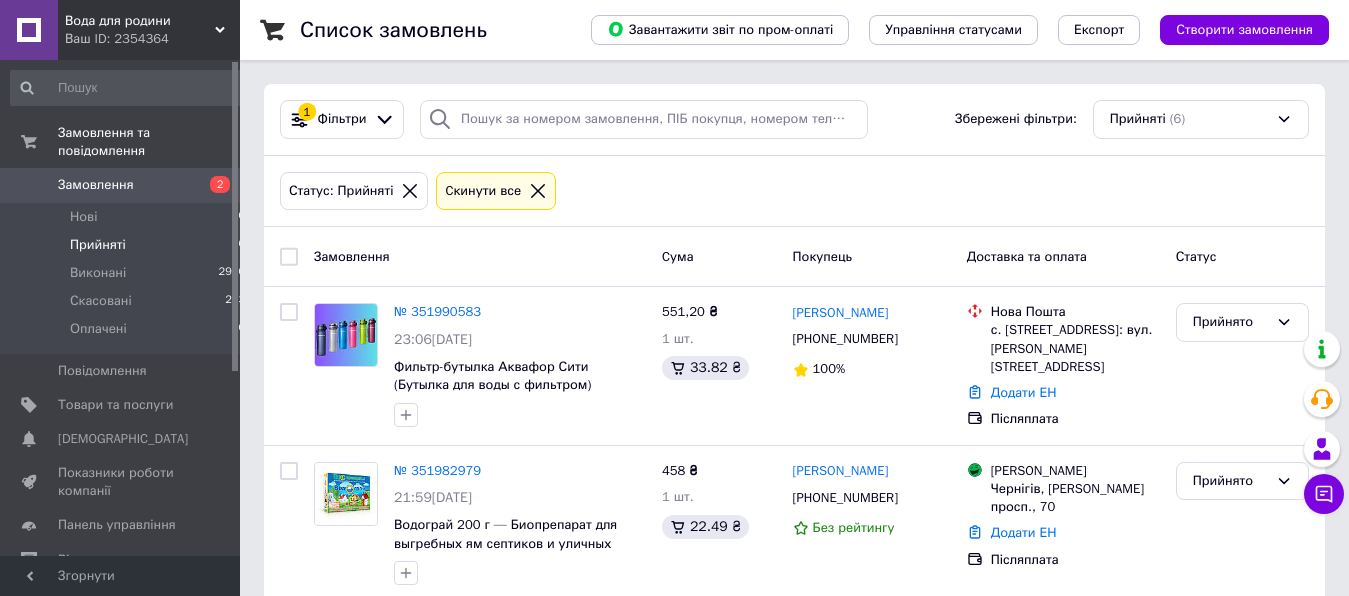 click on "Прийняті" at bounding box center (98, 245) 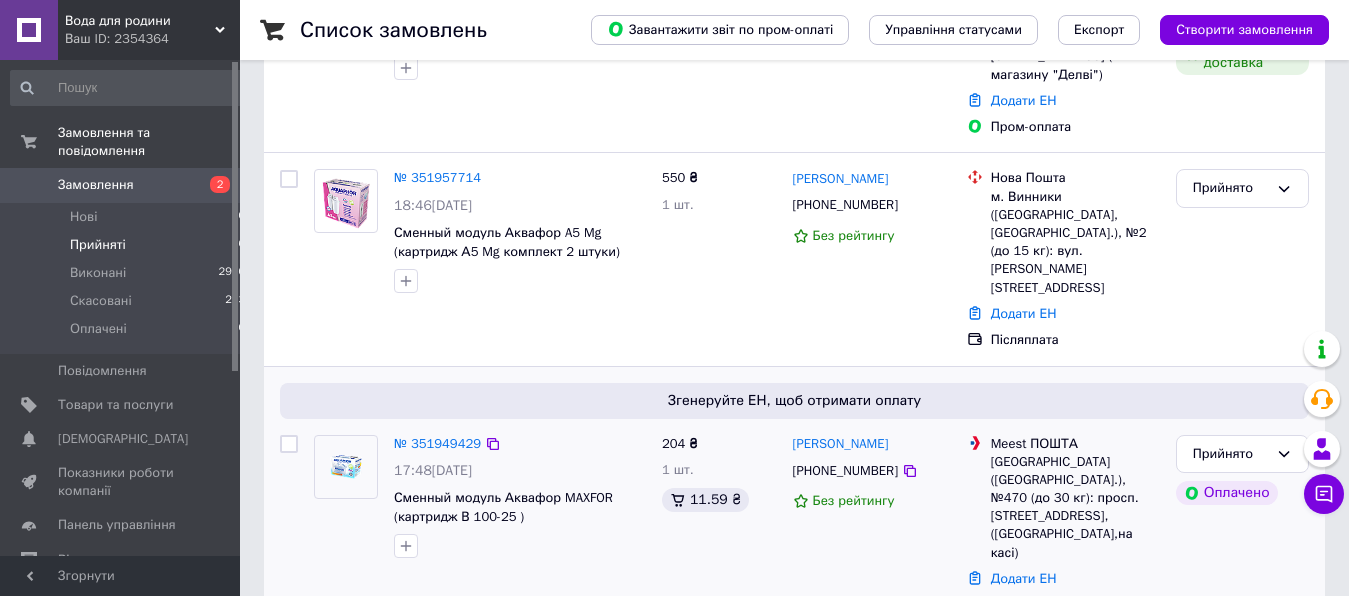 scroll, scrollTop: 871, scrollLeft: 0, axis: vertical 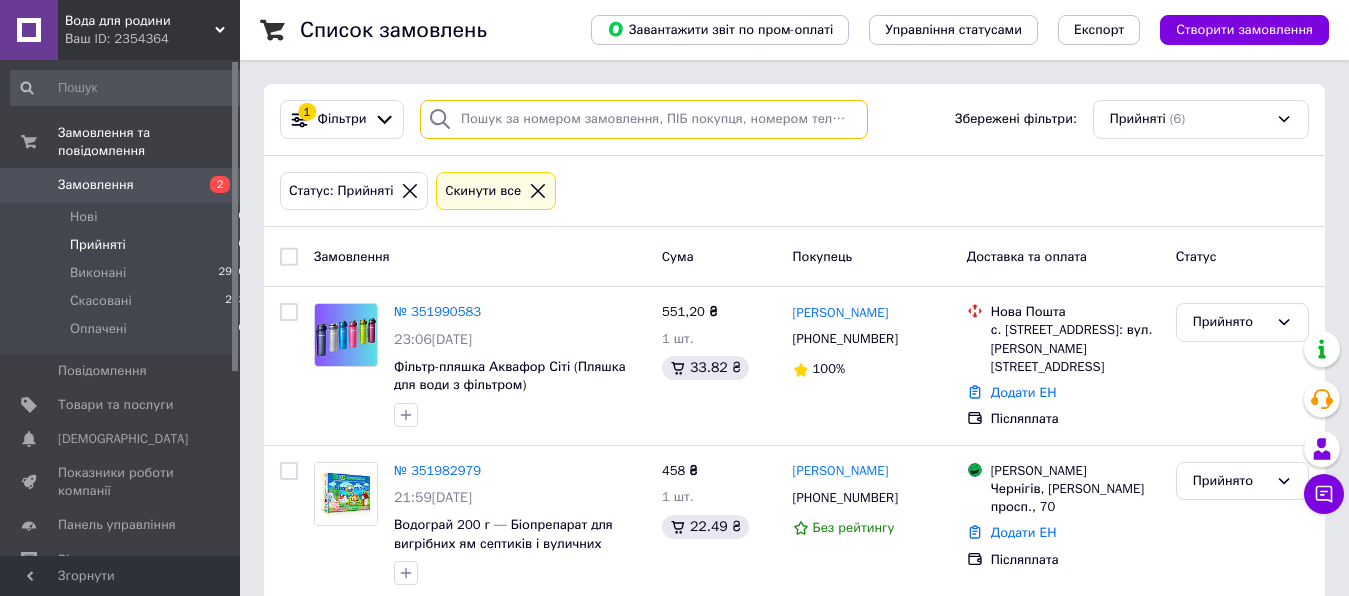 paste on "20451200340303" 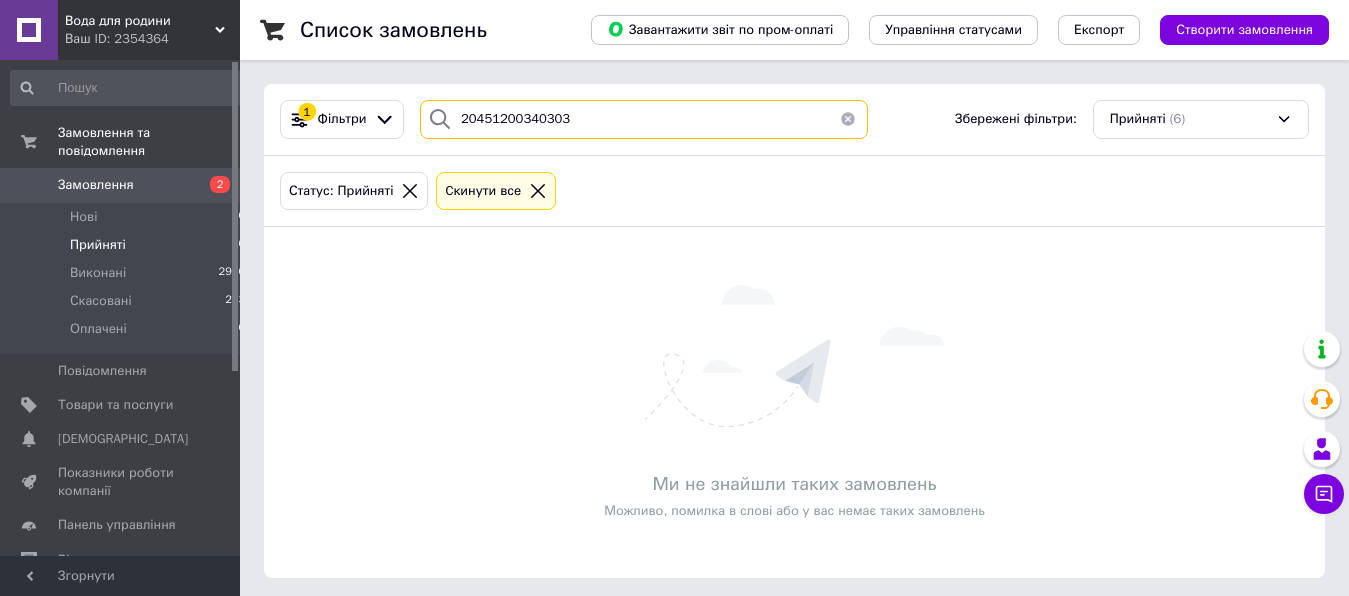 type on "20451200340303" 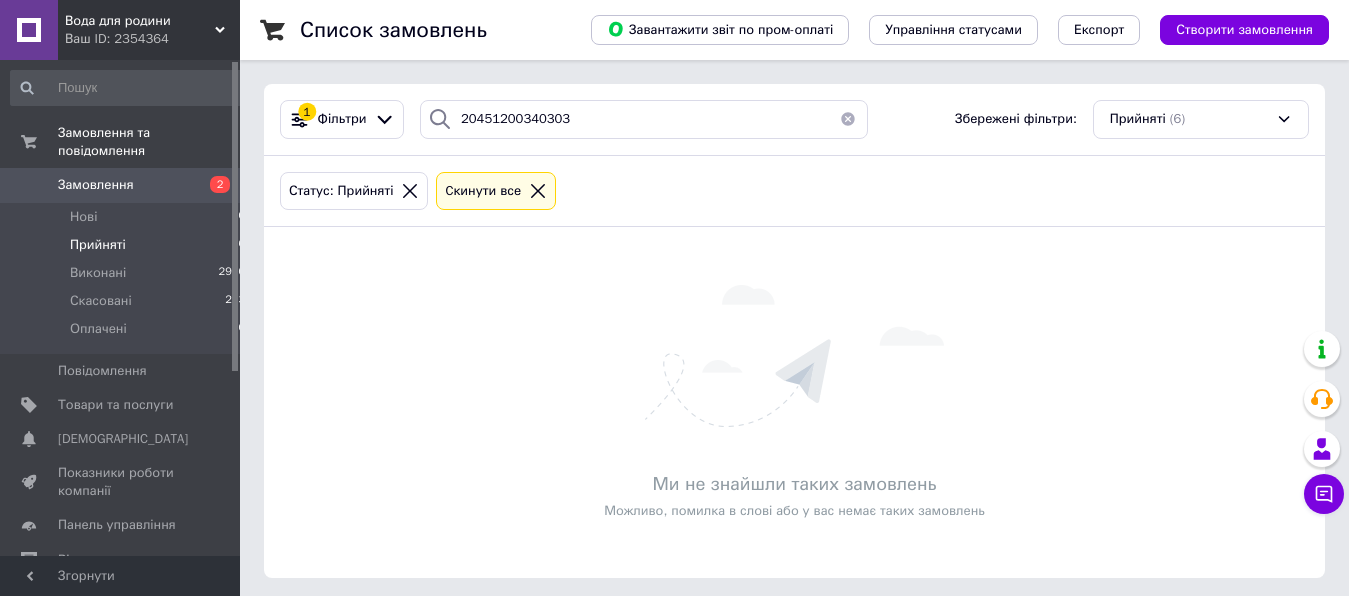 click on "Ваш ID: 2354364" at bounding box center [152, 39] 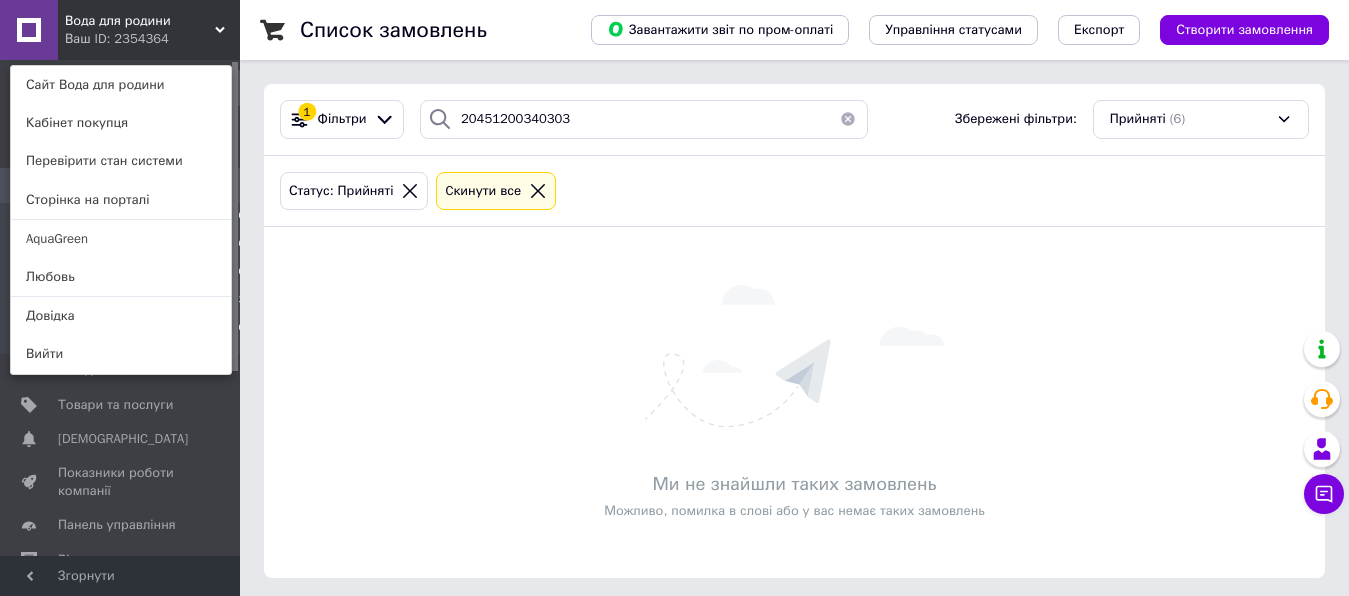 click on "AquaGreen" at bounding box center (121, 239) 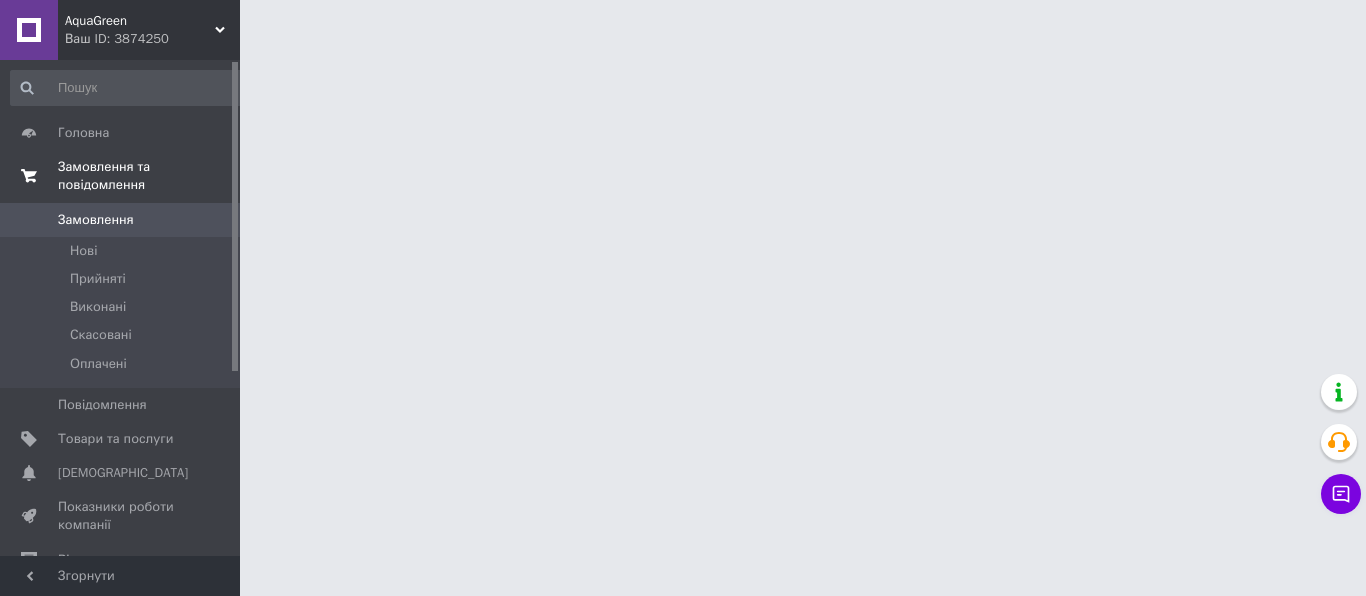 scroll, scrollTop: 0, scrollLeft: 0, axis: both 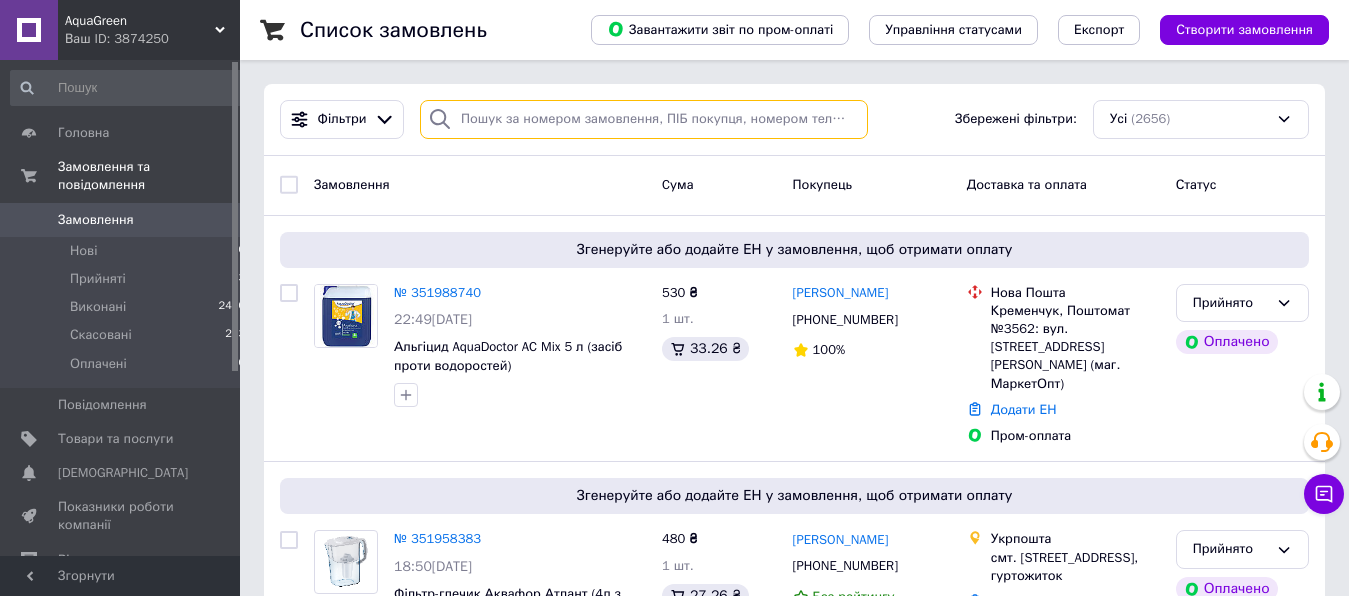 paste on "20451200340303" 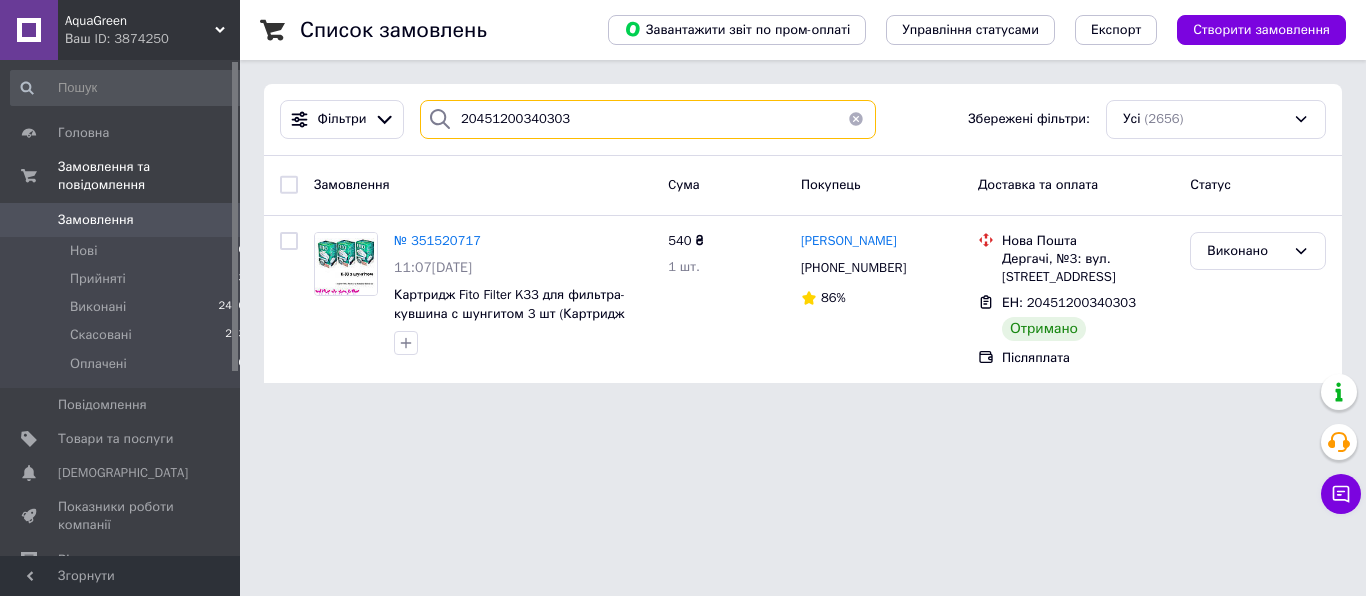 drag, startPoint x: 541, startPoint y: 118, endPoint x: 460, endPoint y: 121, distance: 81.055534 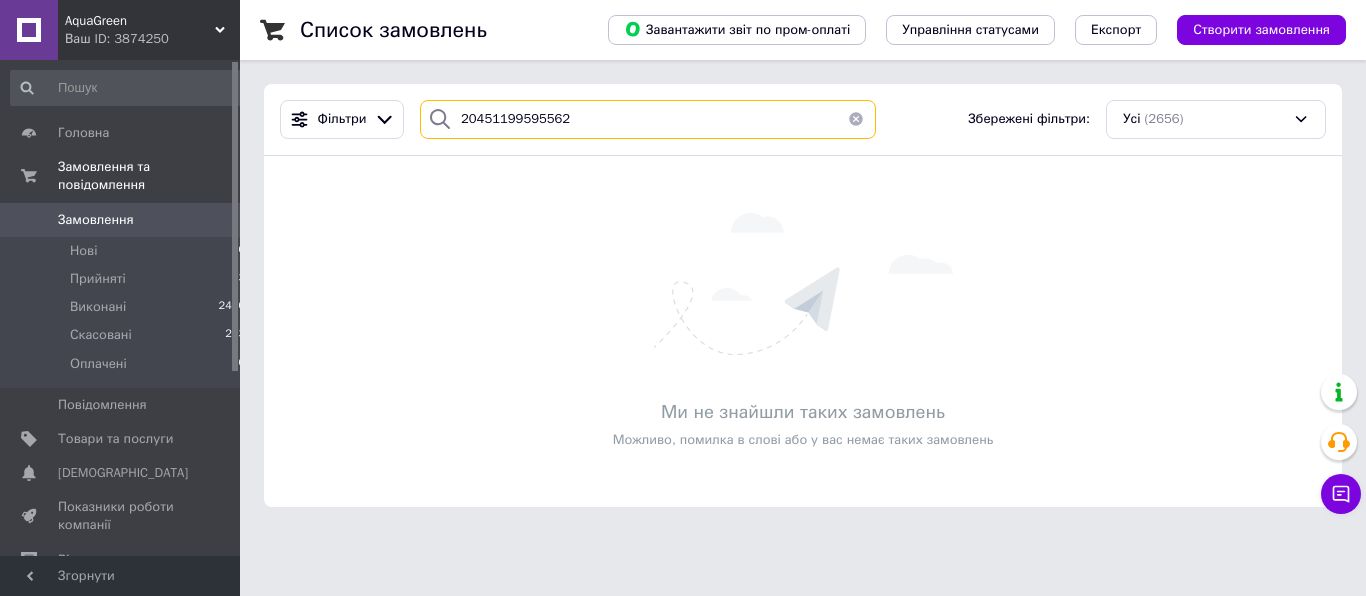 type on "20451199595562" 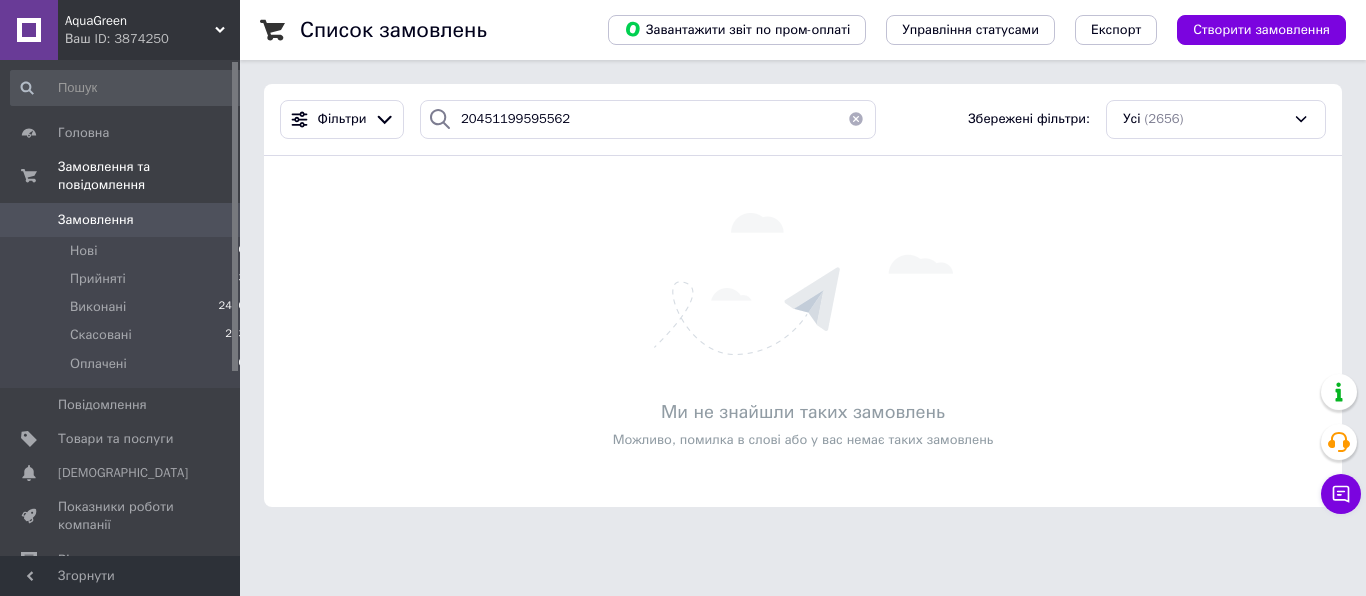 click on "AquaGreen" at bounding box center (140, 21) 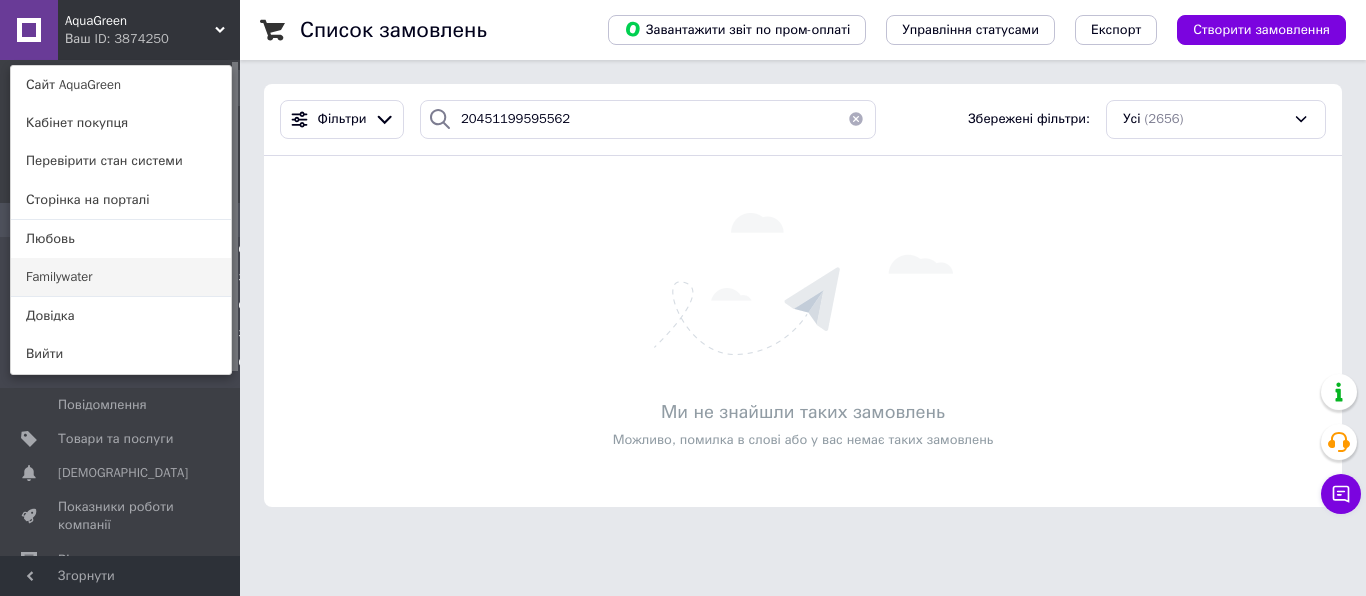 click on "Familywater" at bounding box center [121, 277] 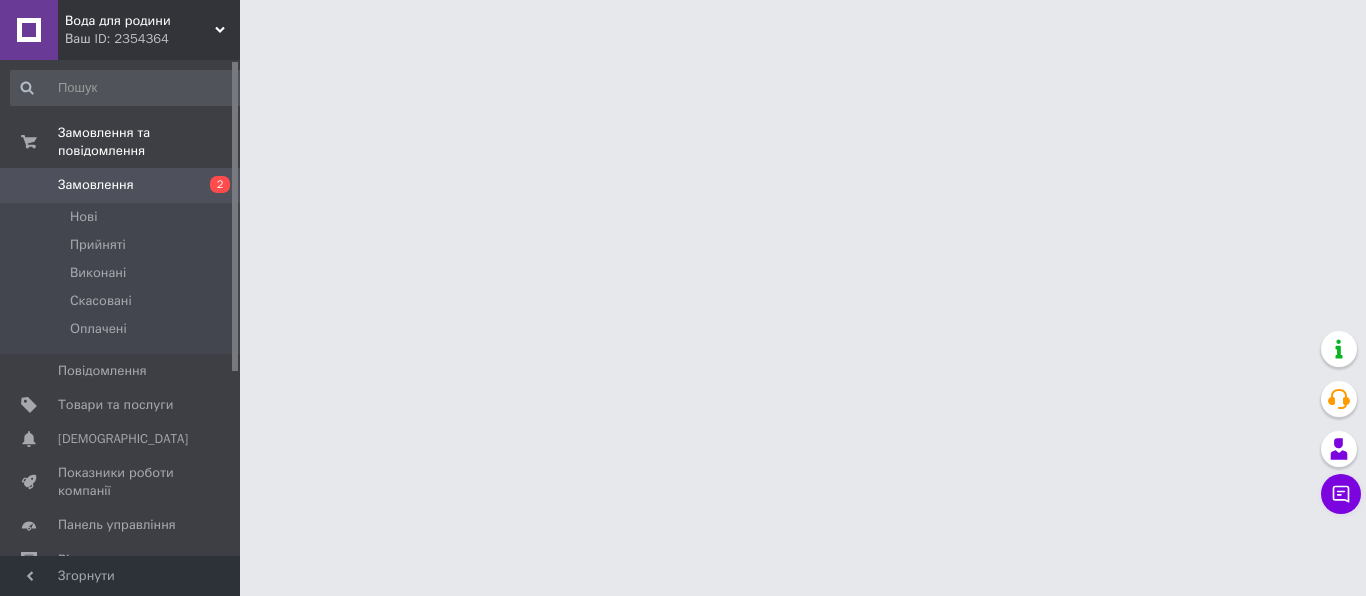 scroll, scrollTop: 0, scrollLeft: 0, axis: both 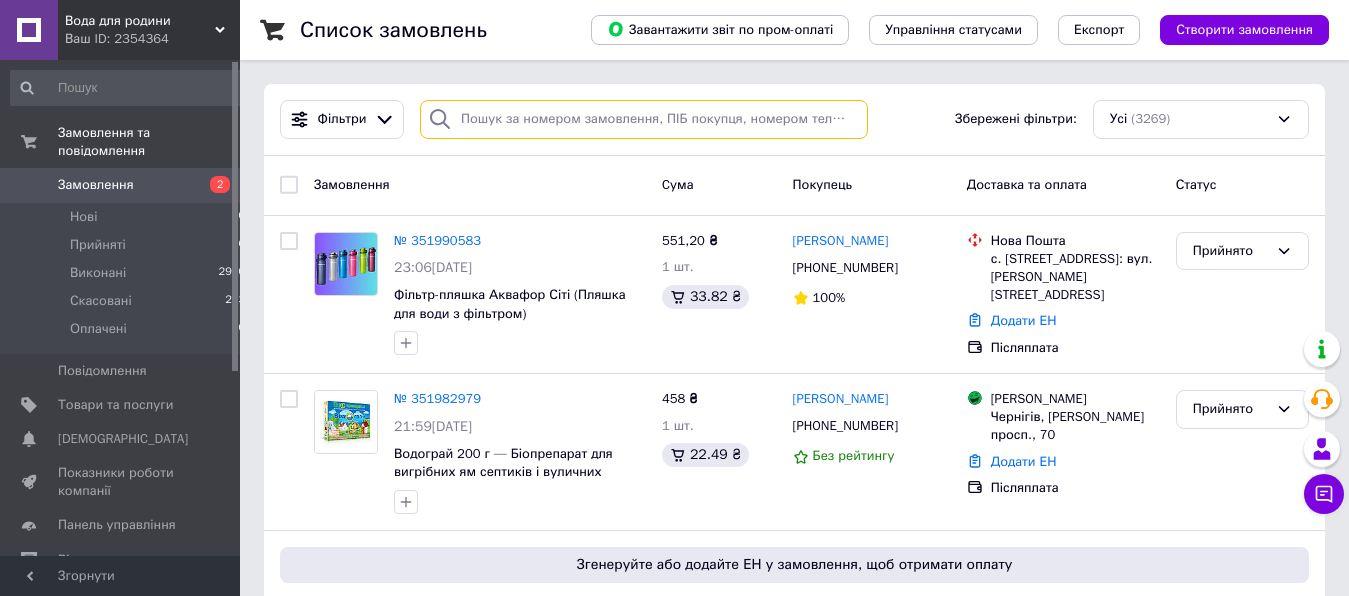 paste on "20451199595562" 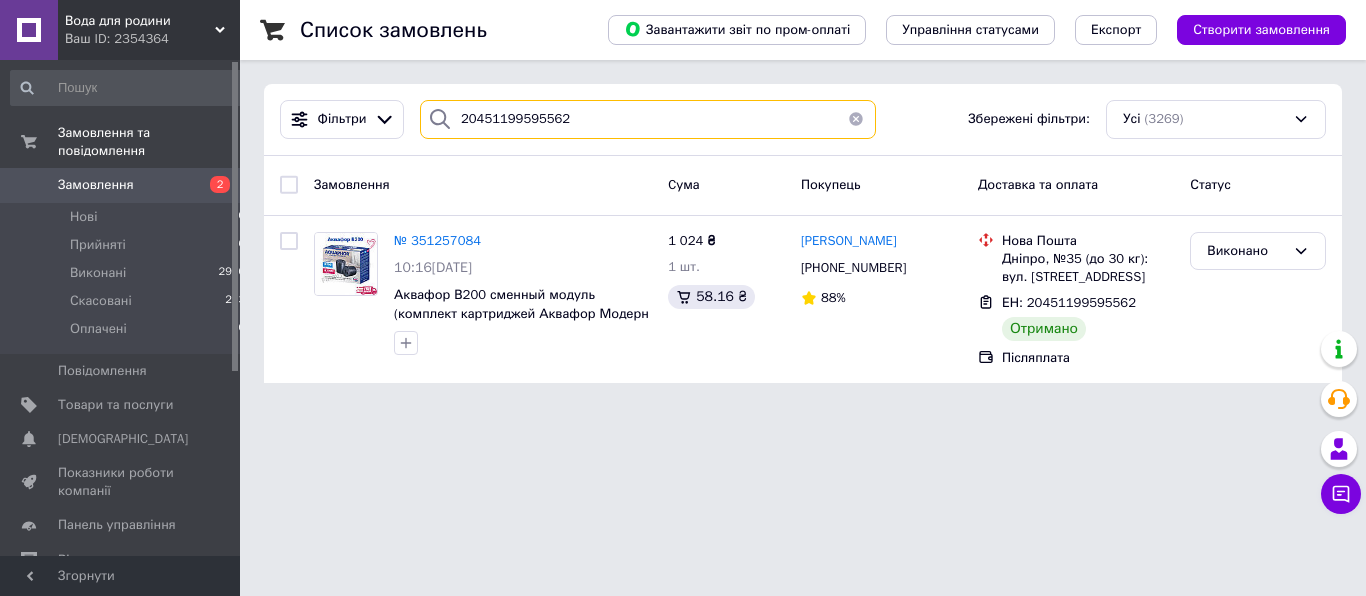 drag, startPoint x: 479, startPoint y: 115, endPoint x: 441, endPoint y: 121, distance: 38.470768 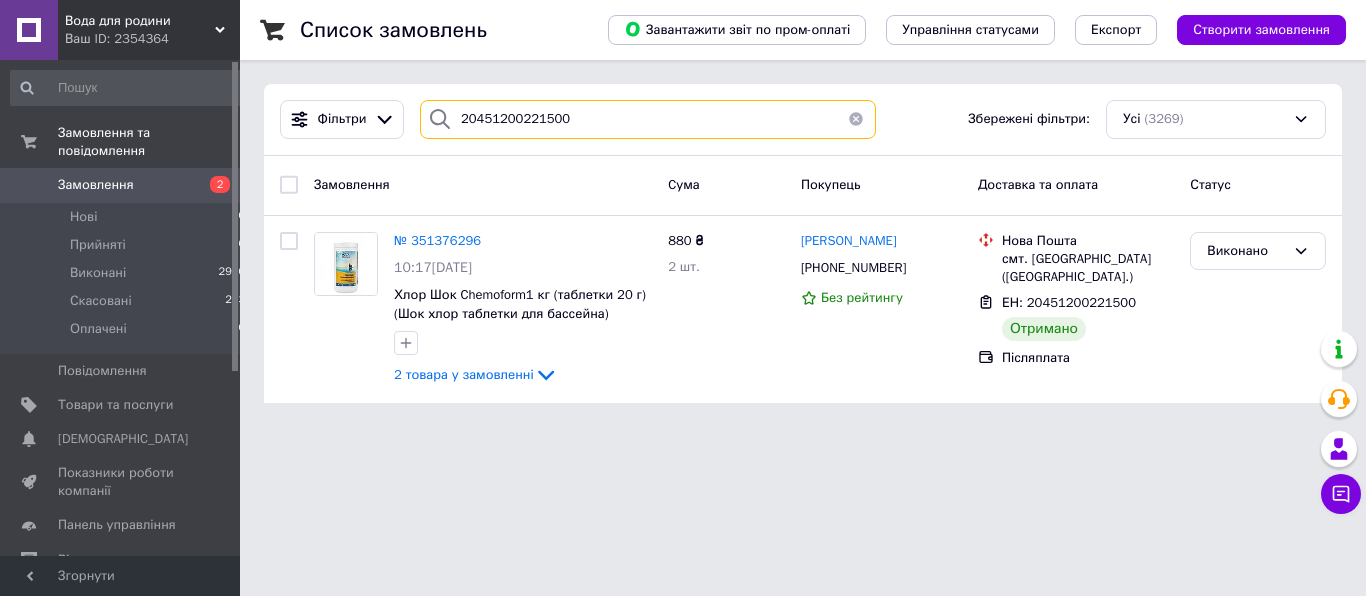 click on "20451200221500" at bounding box center (648, 119) 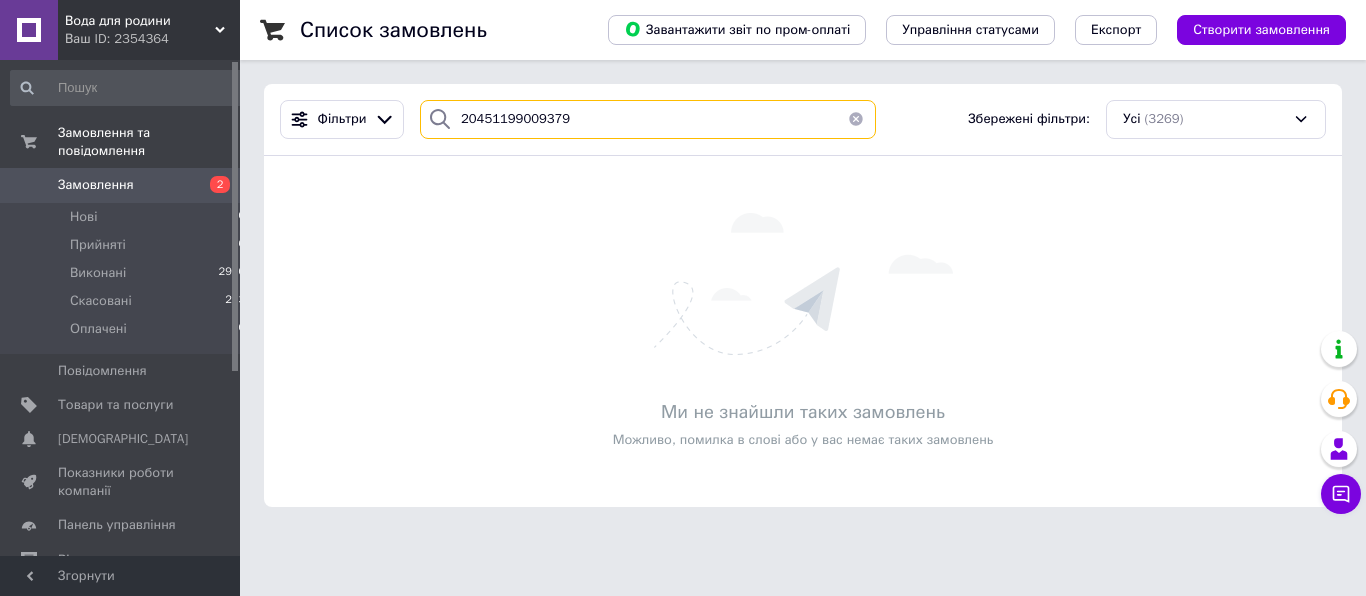 type on "20451199009379" 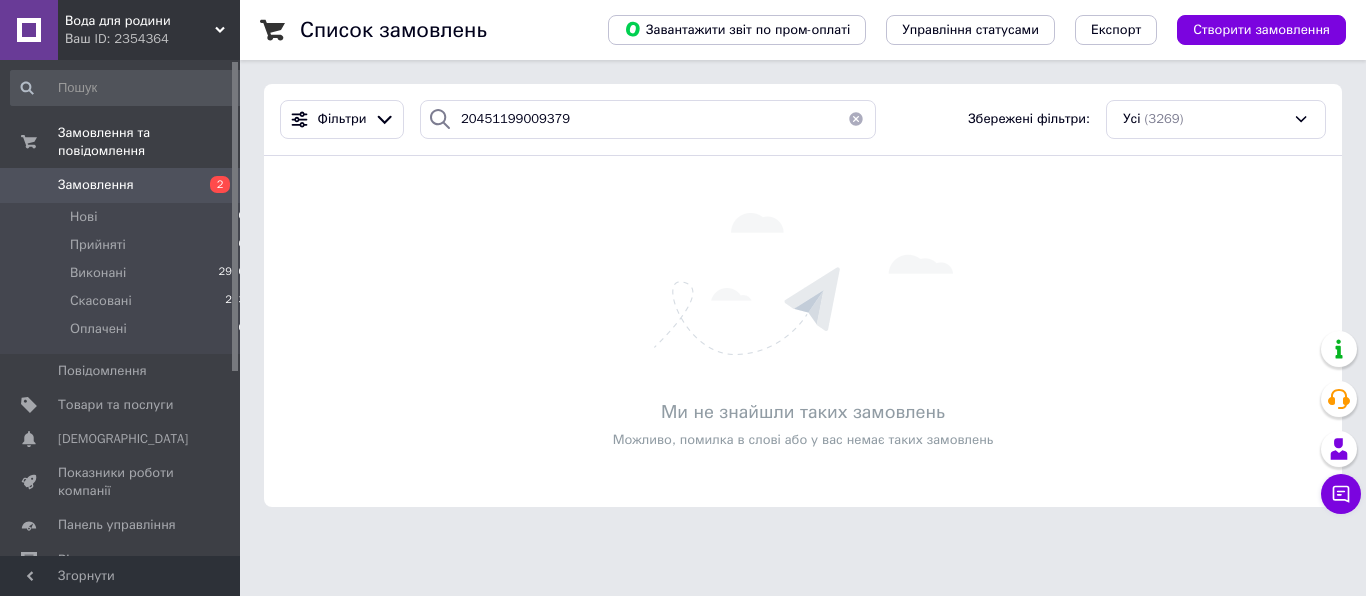 click on "Вода для родини" at bounding box center [140, 21] 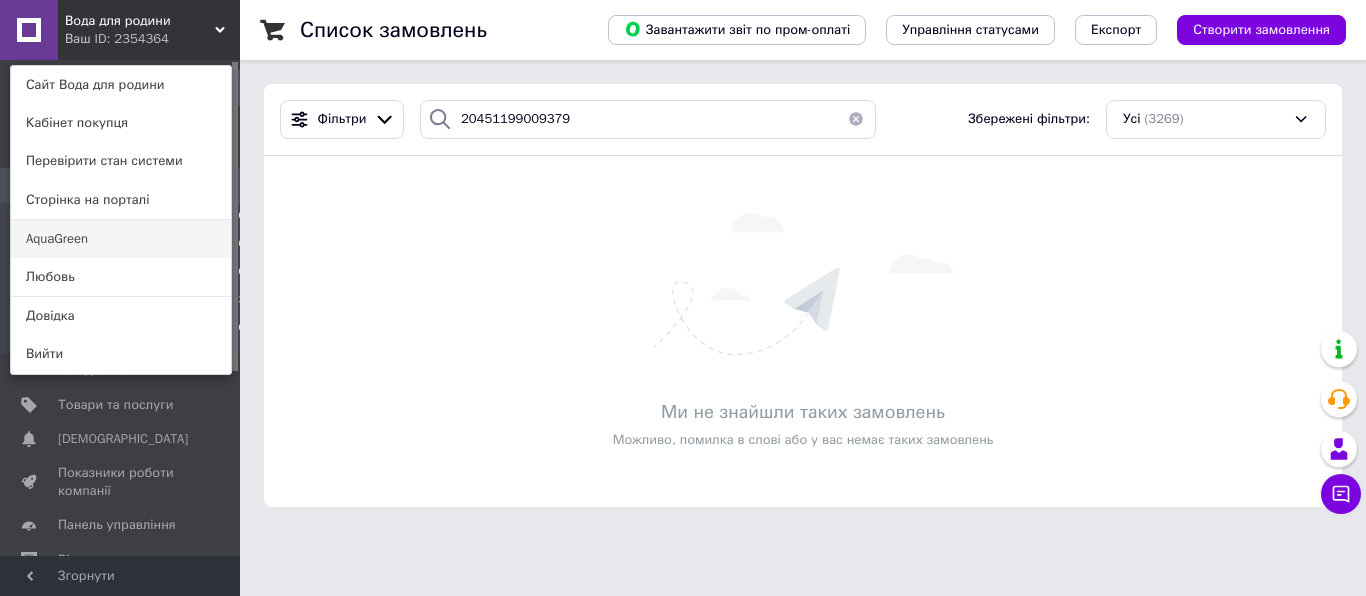 click on "AquaGreen" at bounding box center [121, 239] 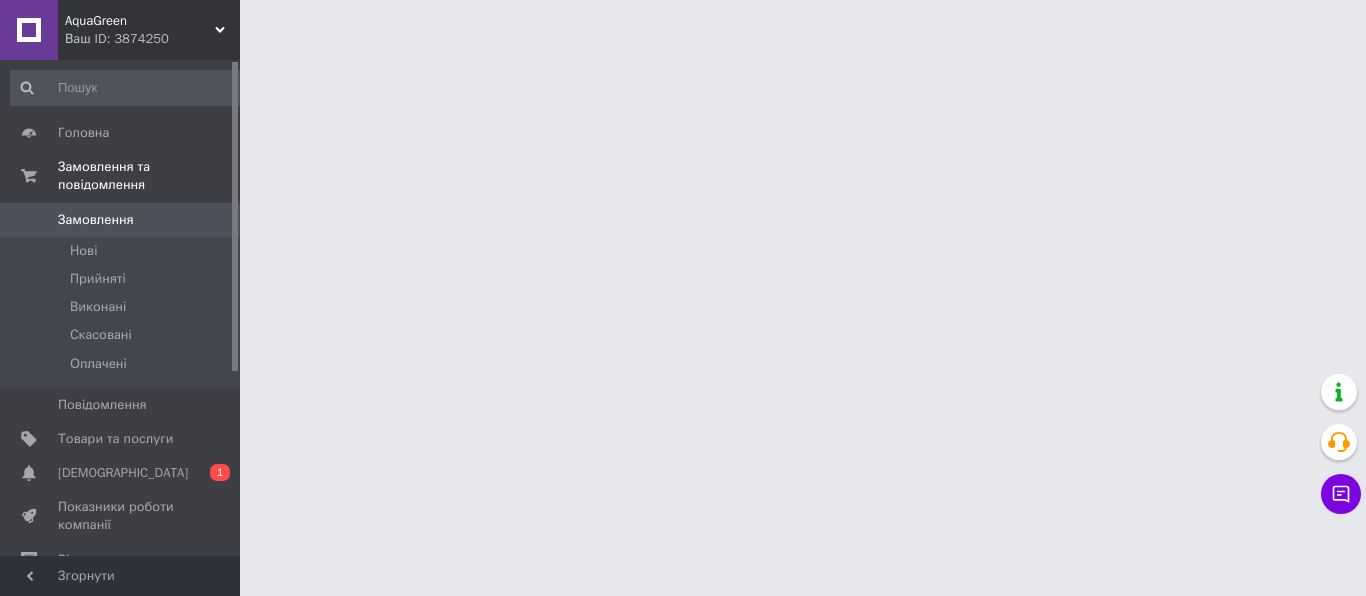 scroll, scrollTop: 0, scrollLeft: 0, axis: both 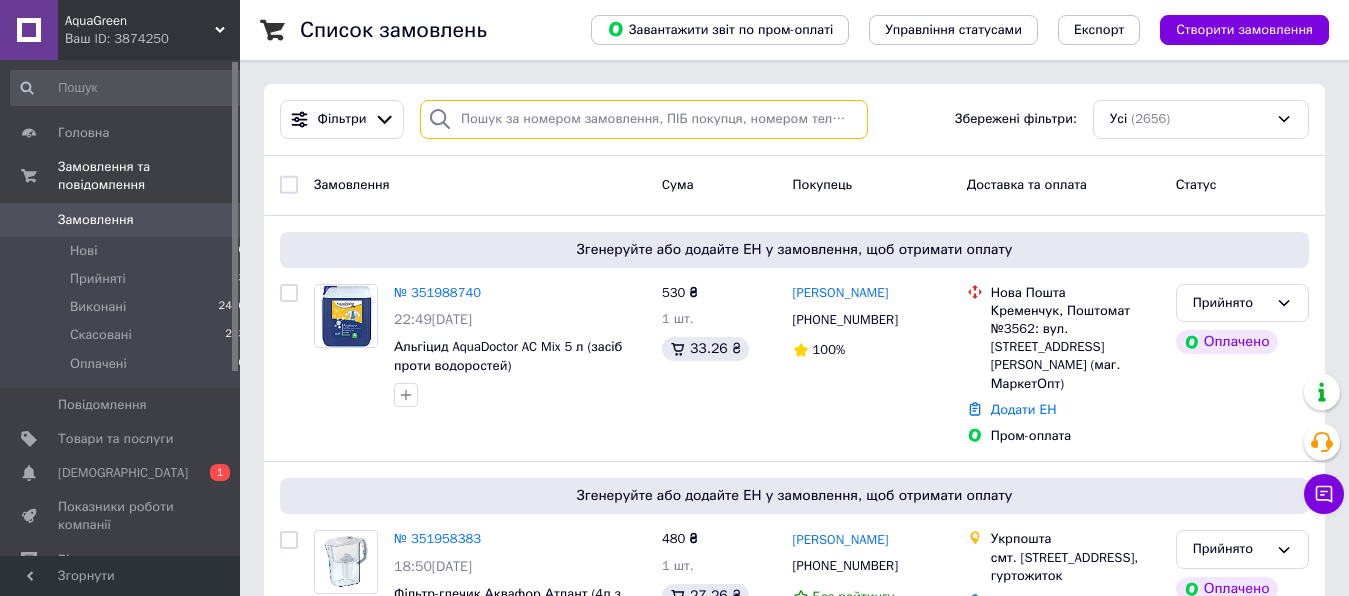 paste on "20451199009379" 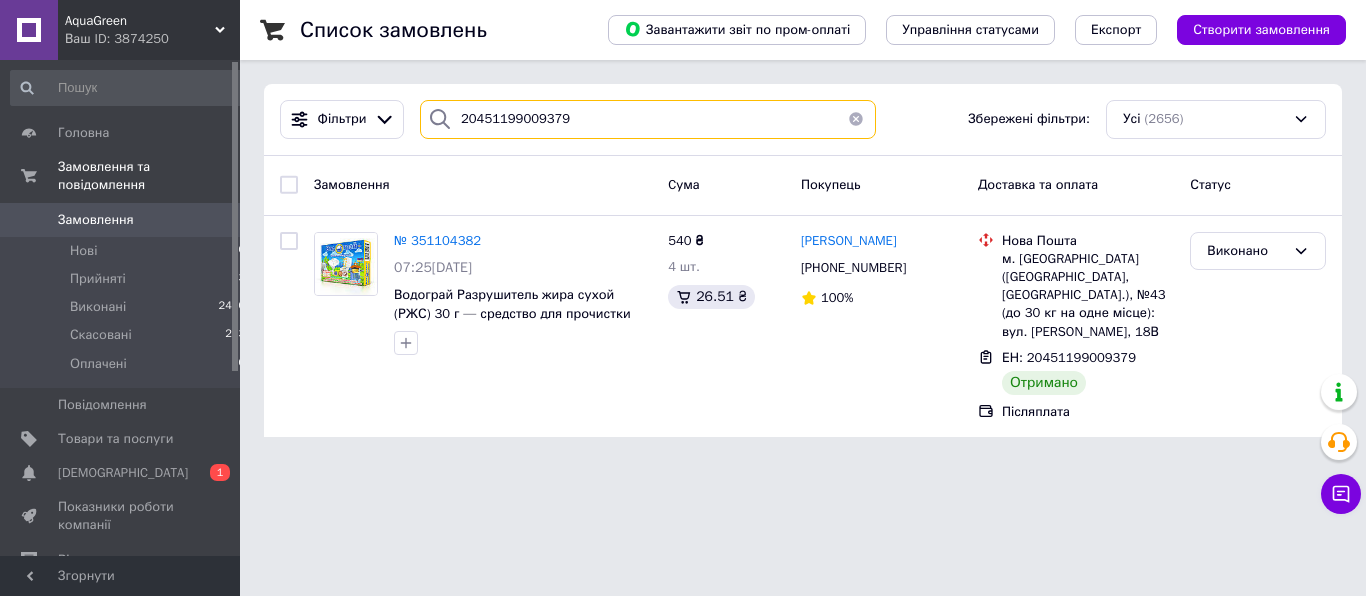 drag, startPoint x: 591, startPoint y: 118, endPoint x: 370, endPoint y: 132, distance: 221.443 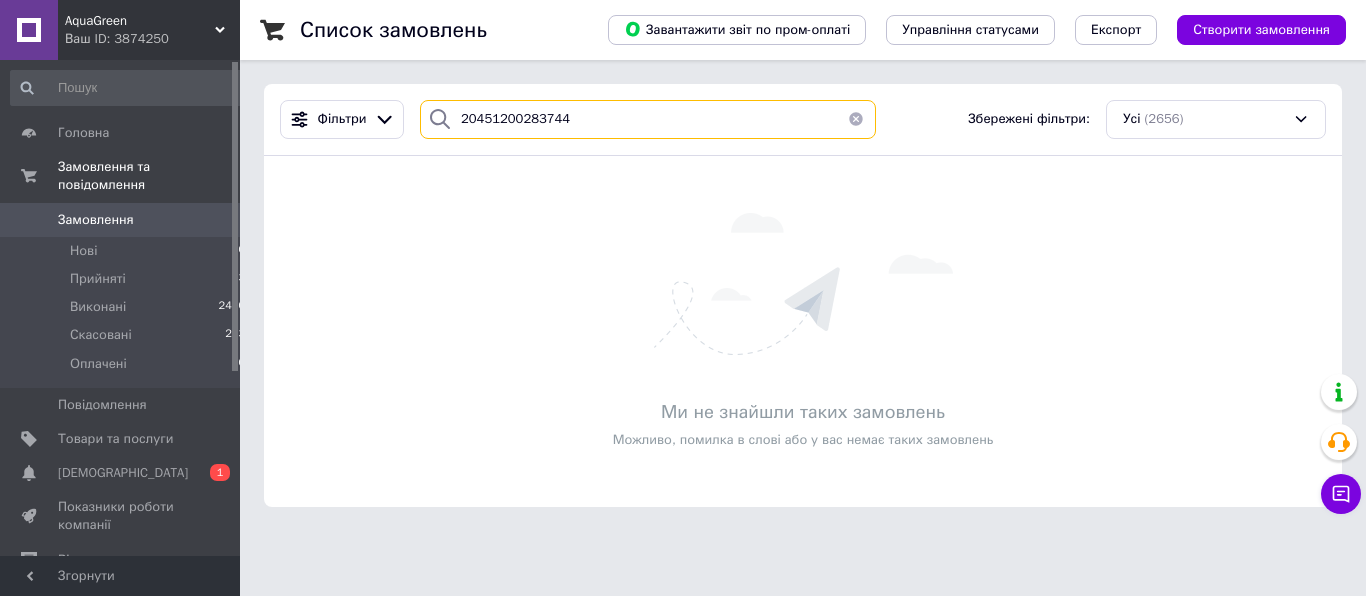 type on "20451200283744" 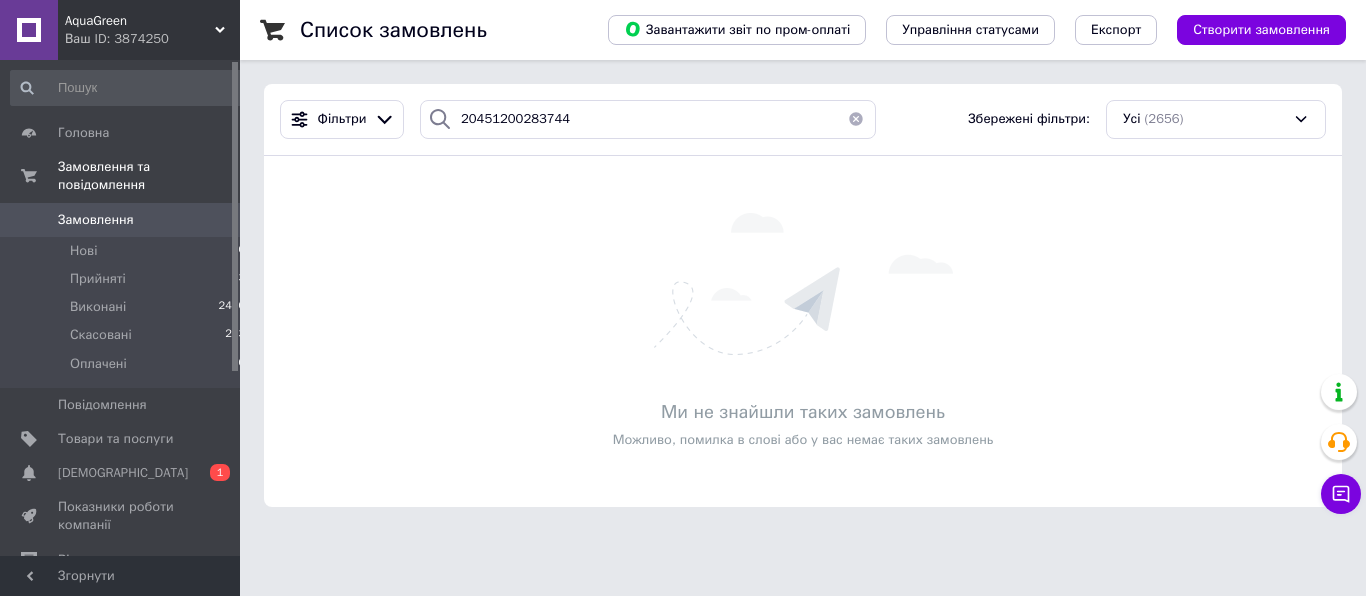 click on "Ваш ID: 3874250" at bounding box center (152, 39) 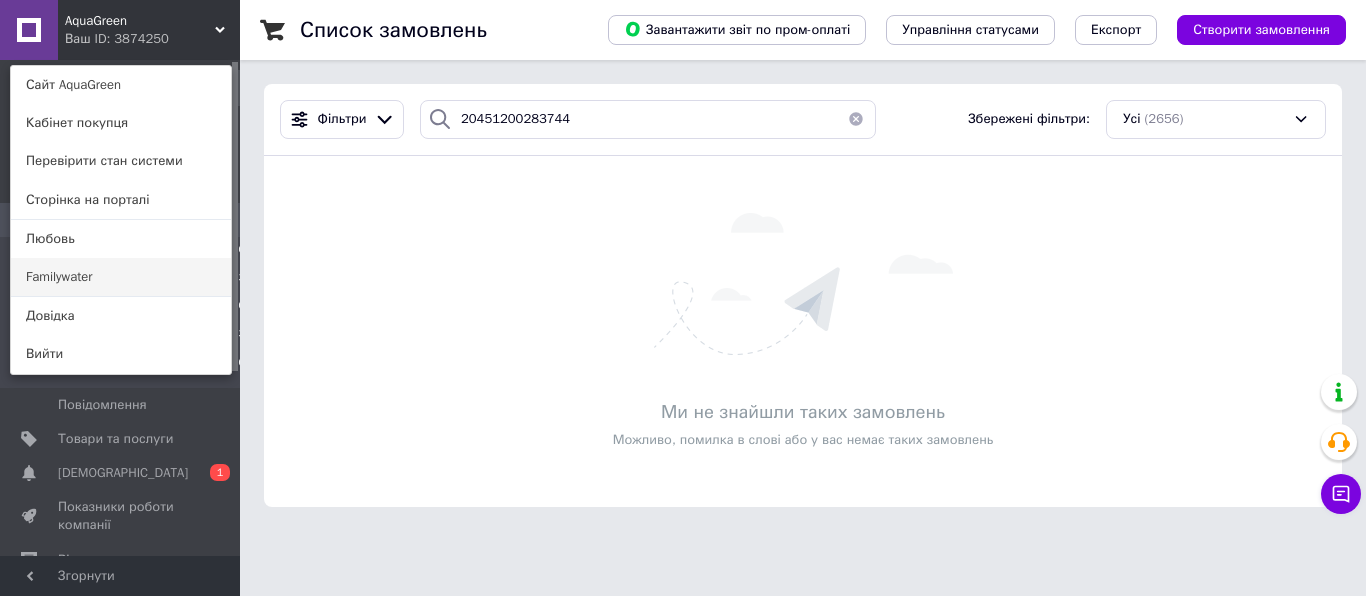 click on "Familywater" at bounding box center [121, 277] 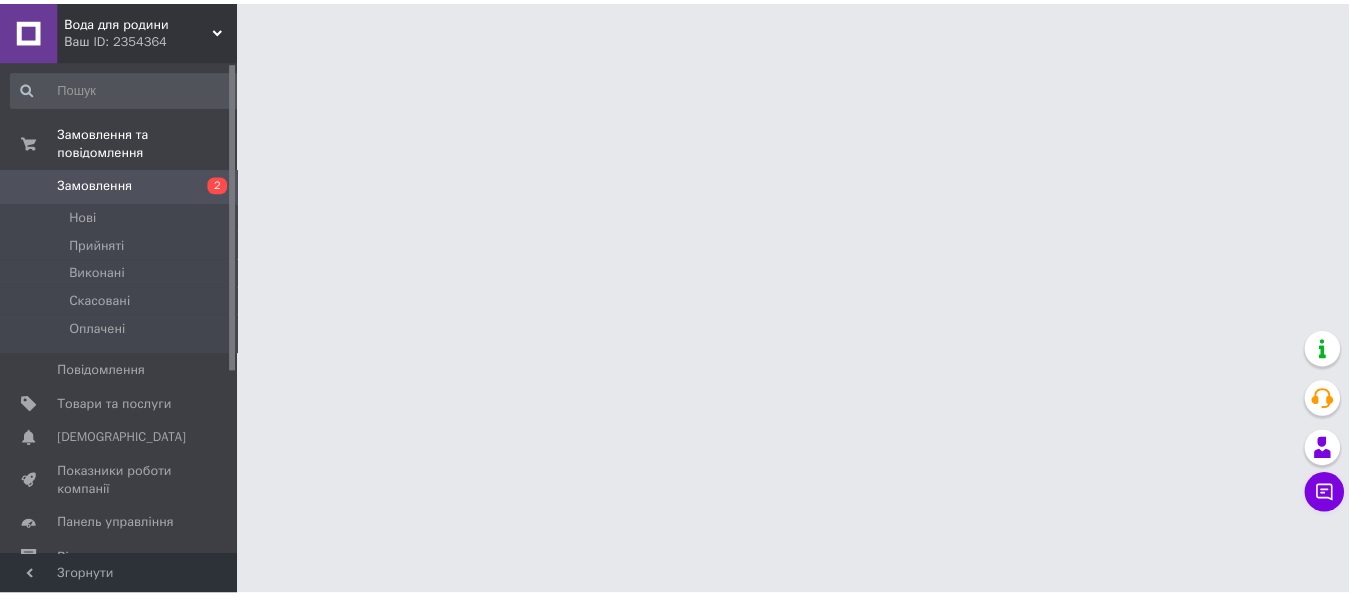 scroll, scrollTop: 0, scrollLeft: 0, axis: both 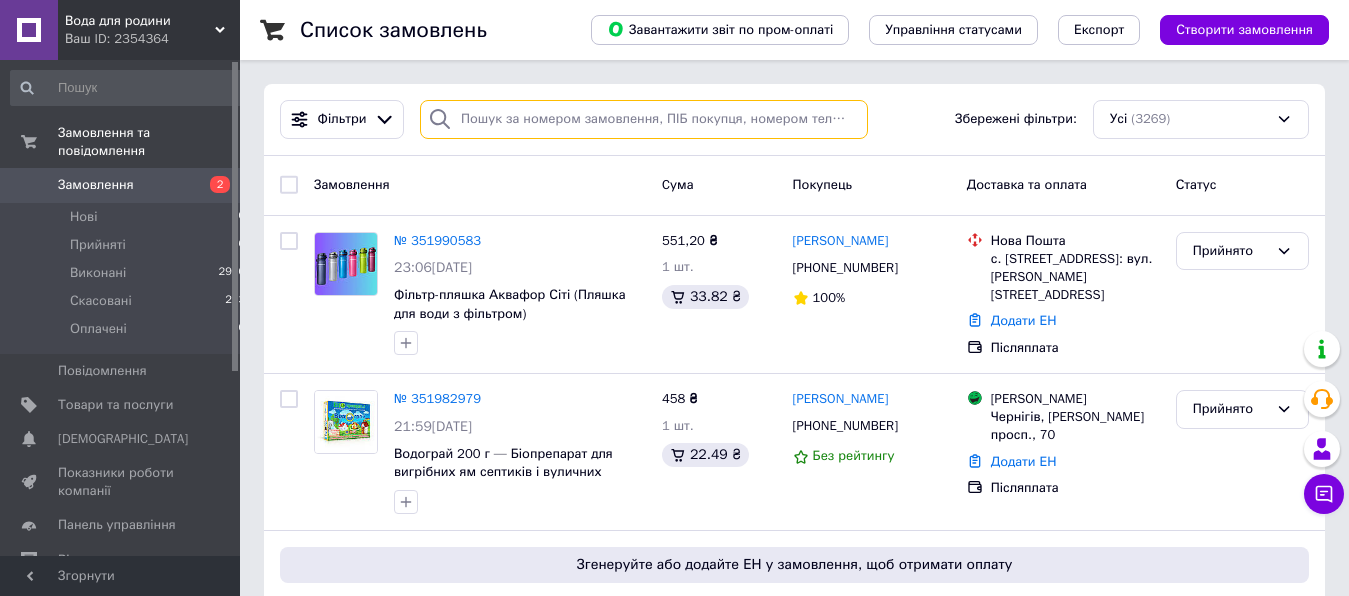 paste on "20451200283744" 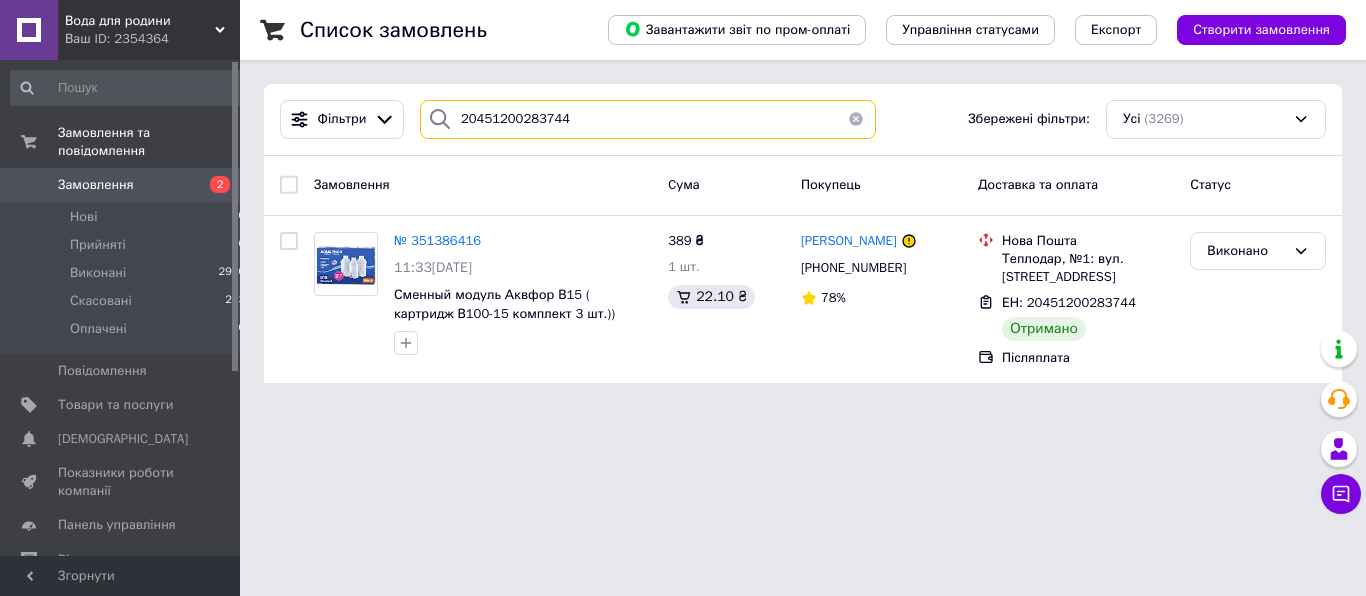 type on "20451200283744" 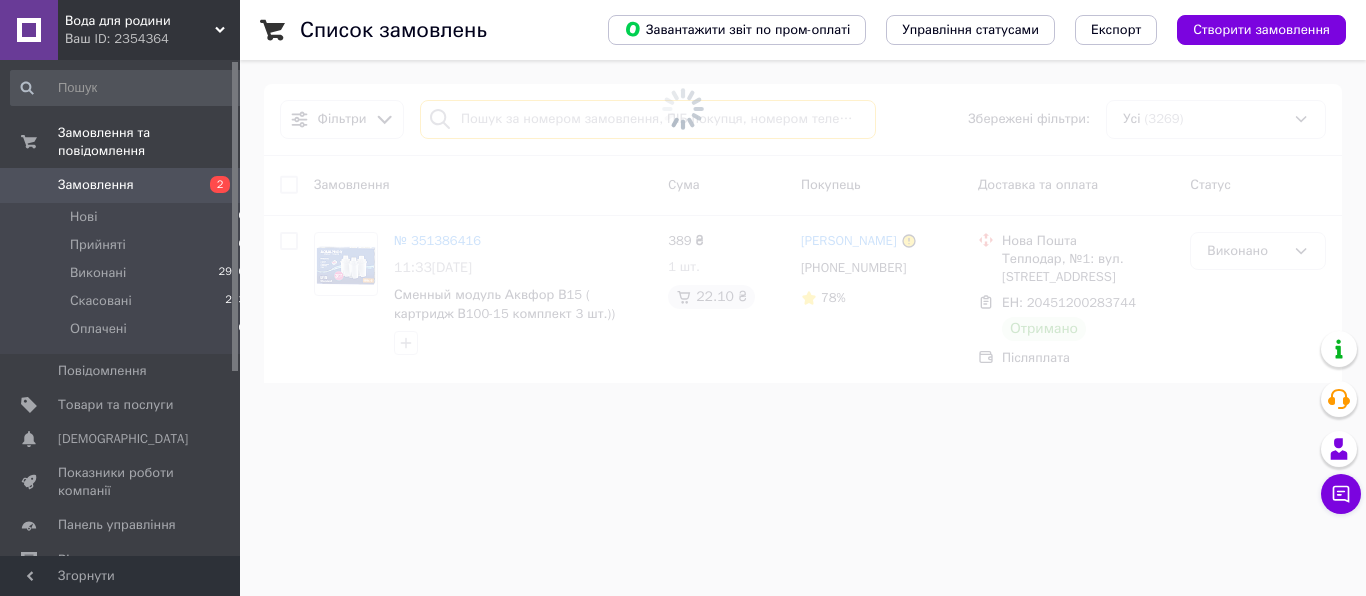 type 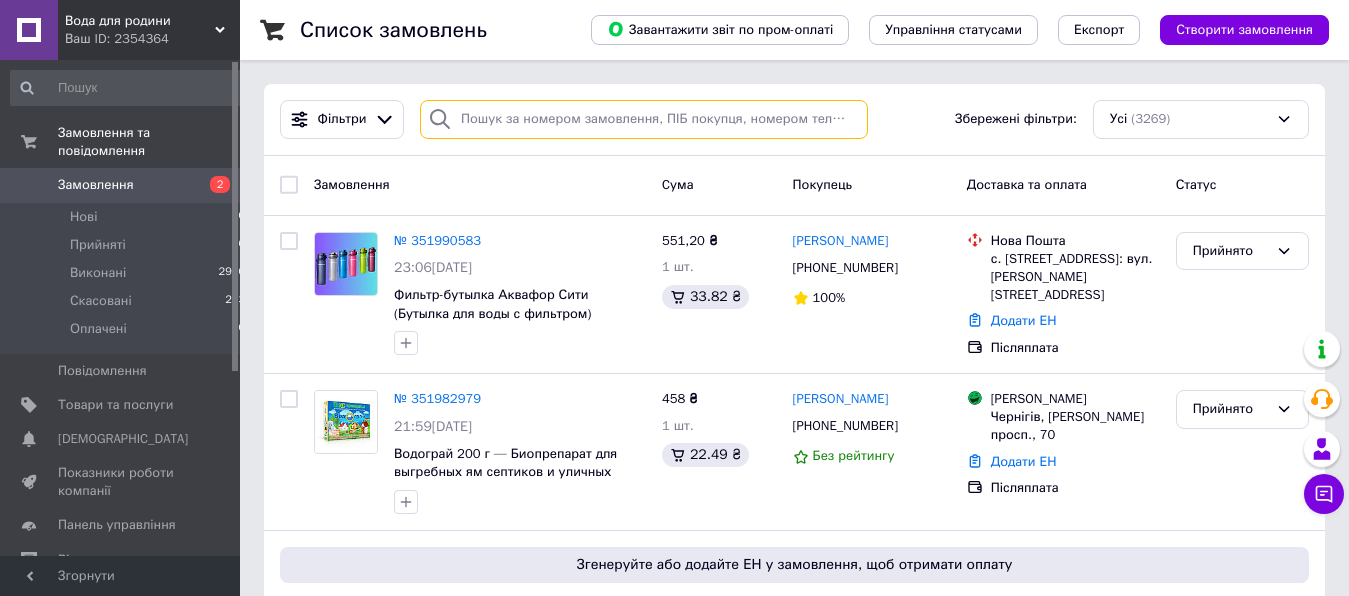 scroll, scrollTop: 195, scrollLeft: 0, axis: vertical 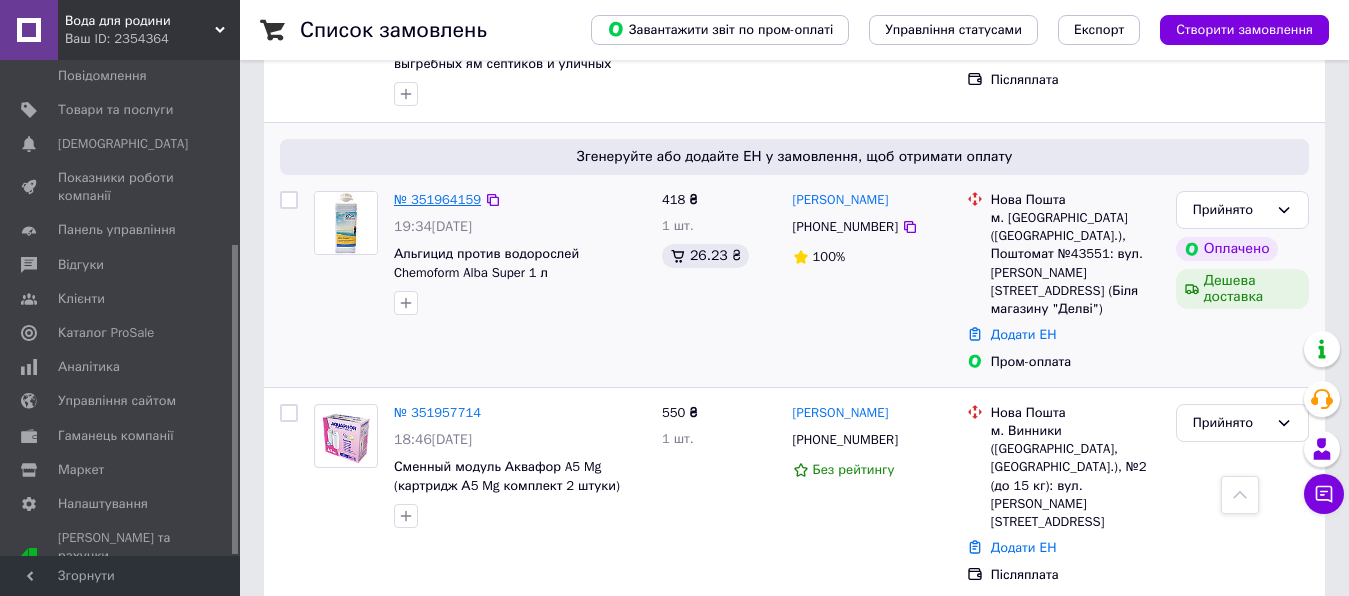 click on "№ 351964159" at bounding box center (437, 199) 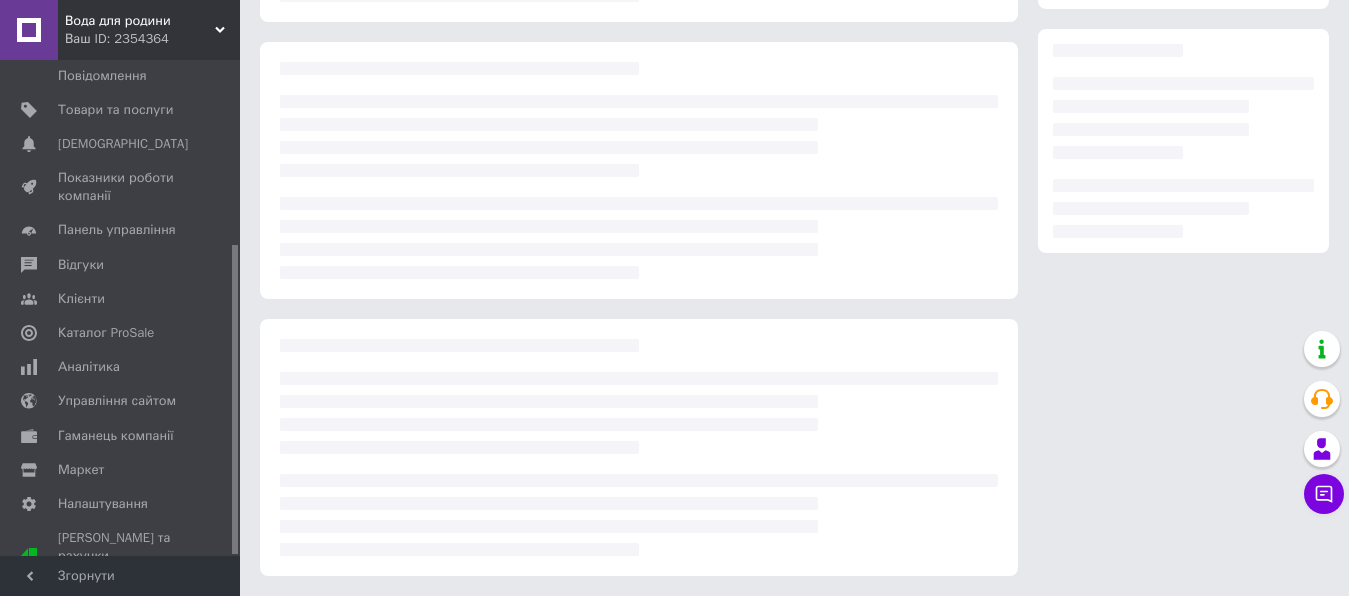 scroll, scrollTop: 0, scrollLeft: 0, axis: both 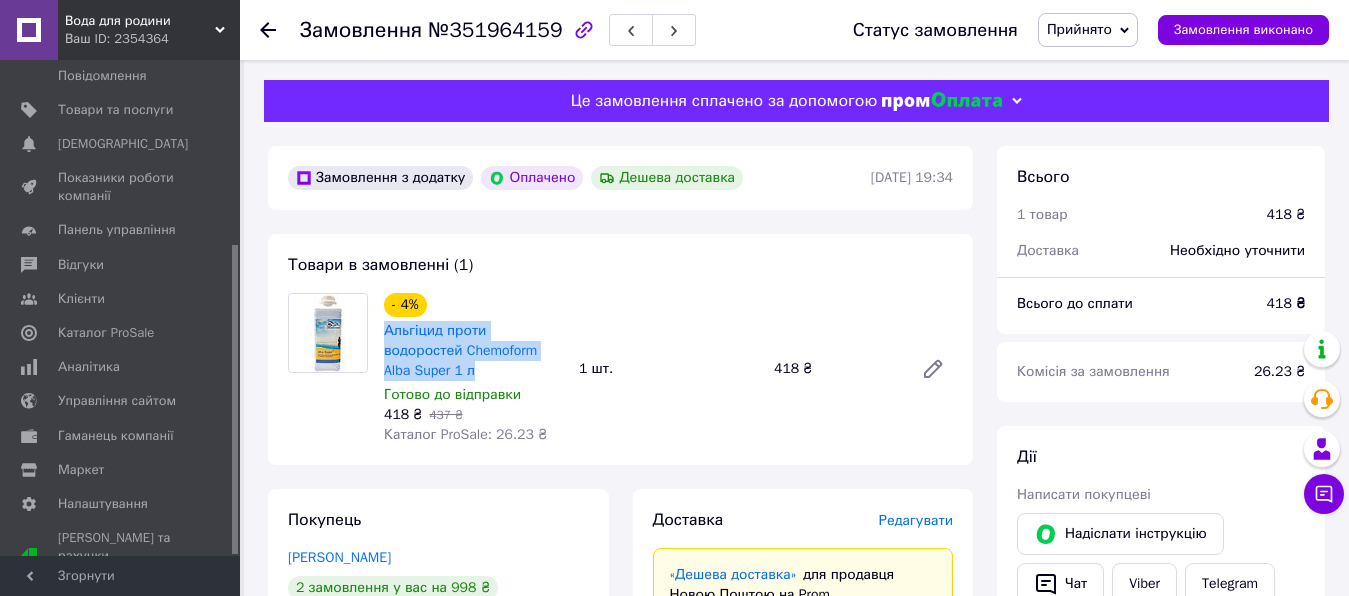 drag, startPoint x: 561, startPoint y: 354, endPoint x: 378, endPoint y: 336, distance: 183.88312 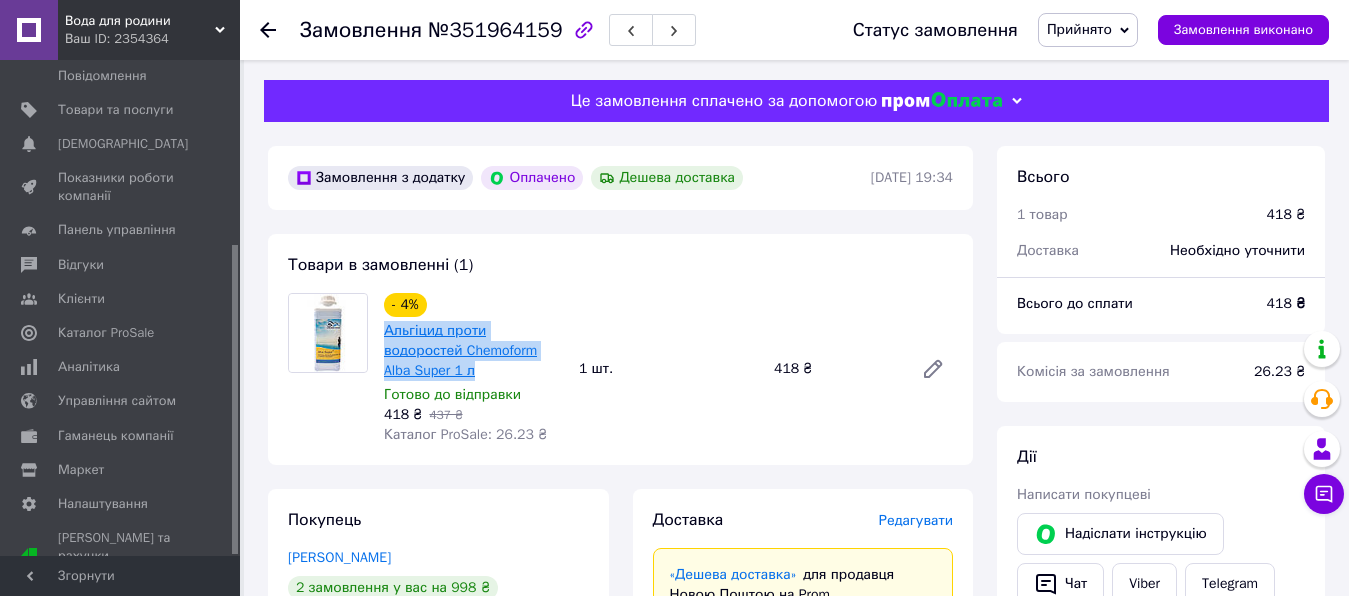 copy on "Альгіцид проти водоростей Chemoform Alba Super 1 л" 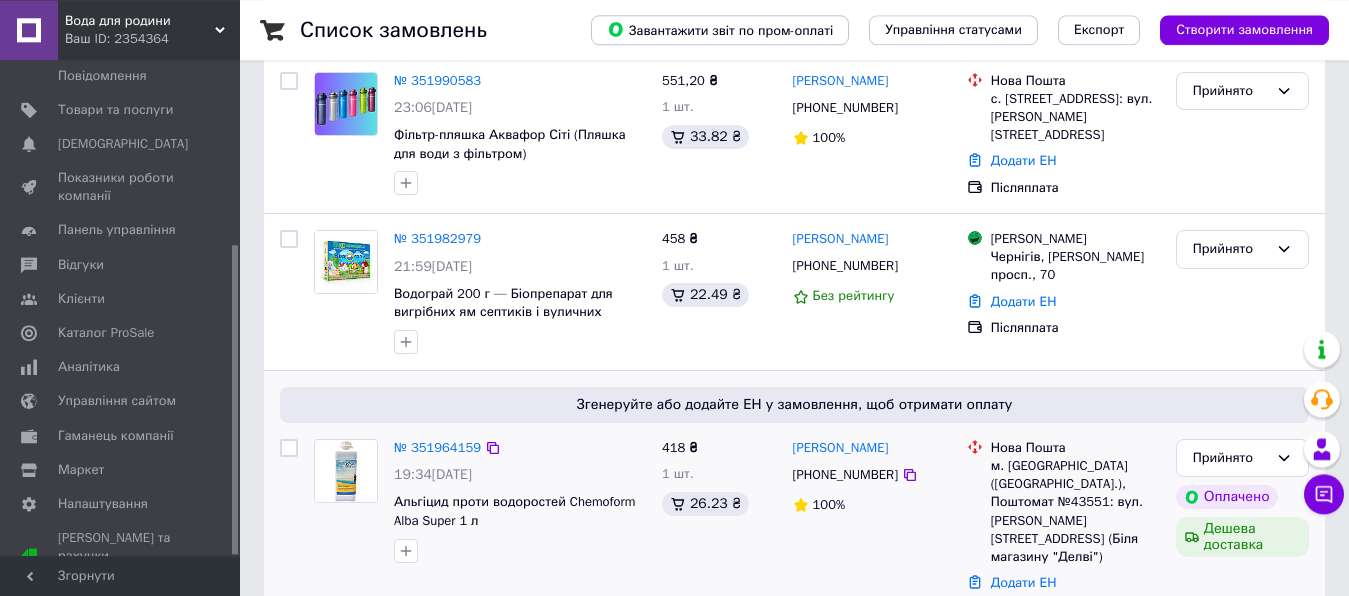 scroll, scrollTop: 204, scrollLeft: 0, axis: vertical 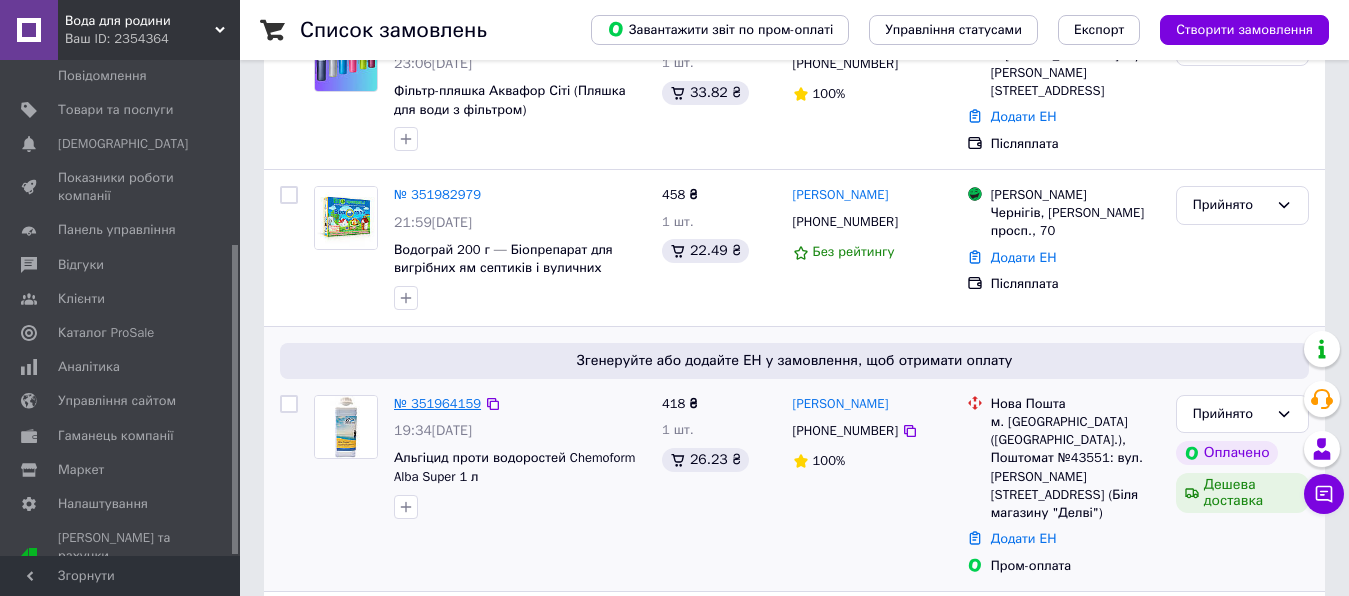 click on "№ 351964159" at bounding box center [437, 403] 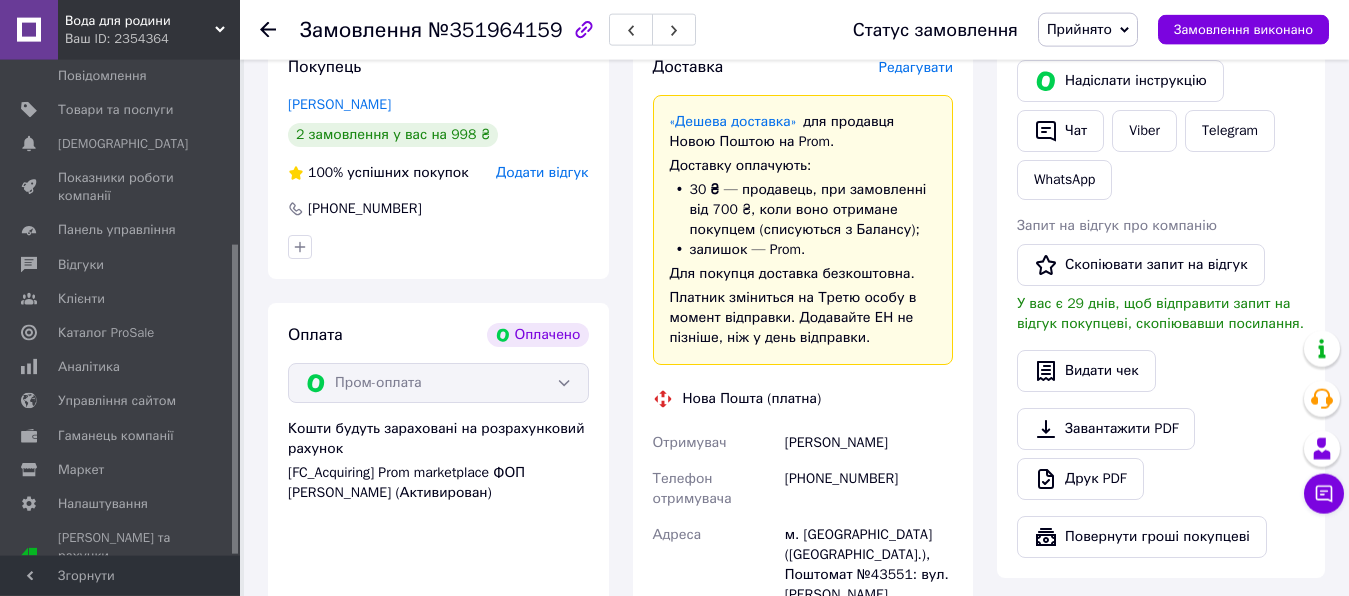 scroll, scrollTop: 408, scrollLeft: 0, axis: vertical 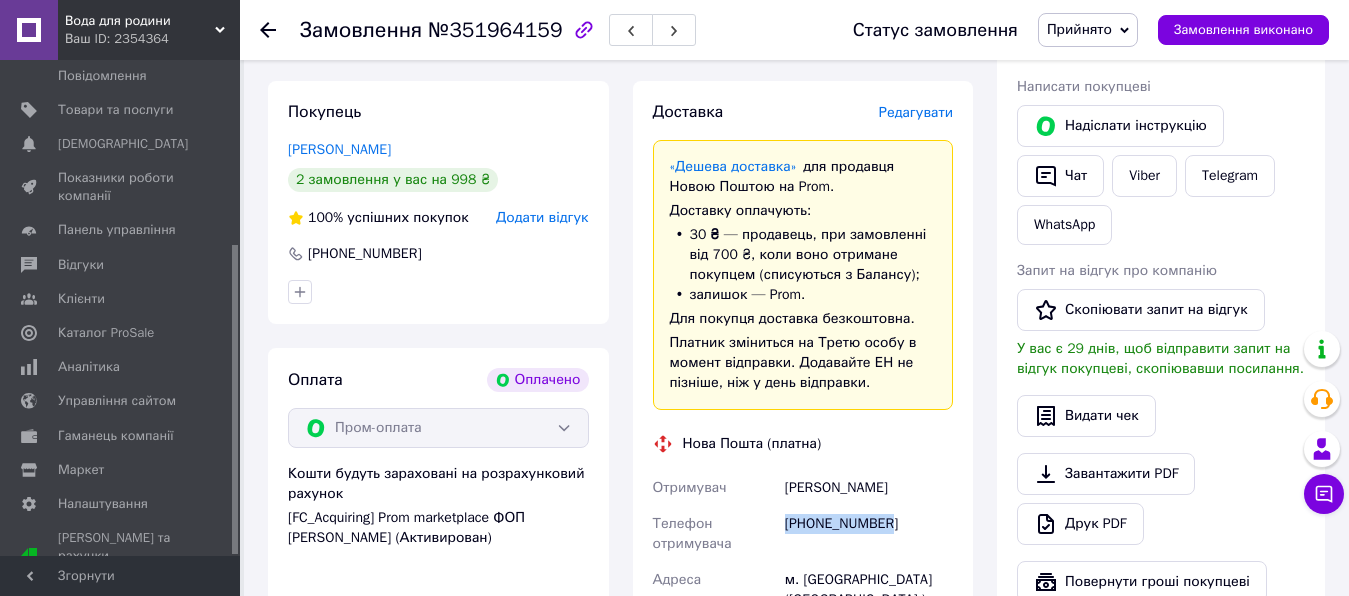 drag, startPoint x: 905, startPoint y: 501, endPoint x: 795, endPoint y: 509, distance: 110.29053 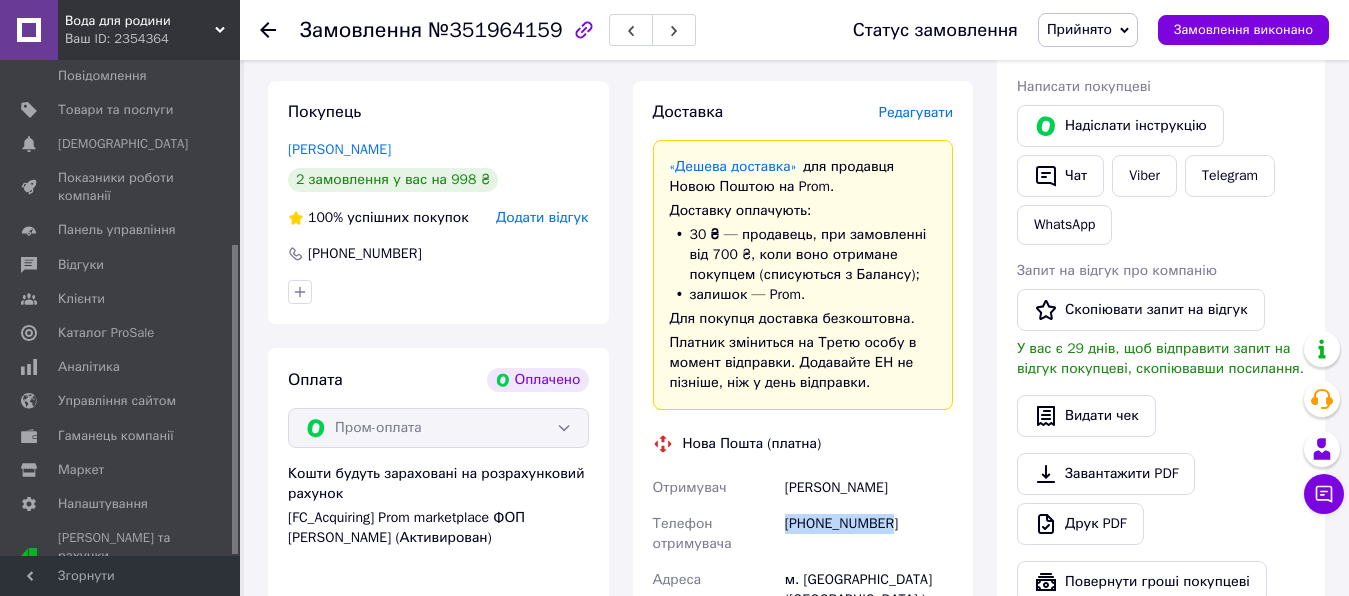 copy on "[PHONE_NUMBER]" 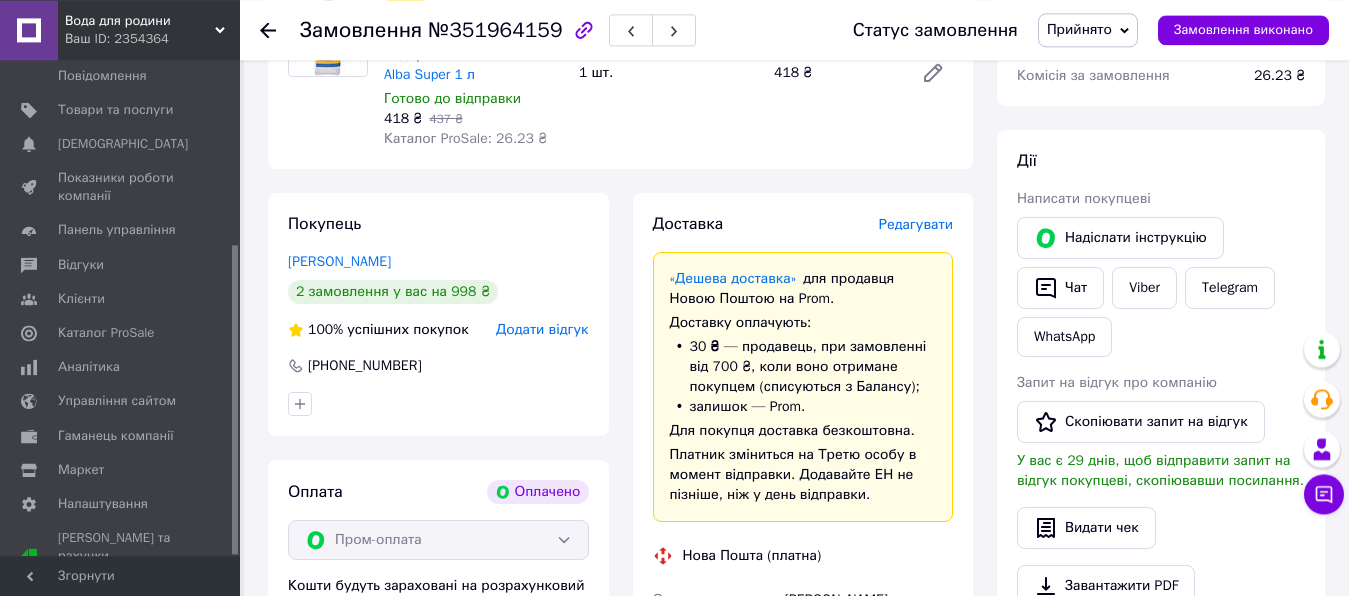scroll, scrollTop: 612, scrollLeft: 0, axis: vertical 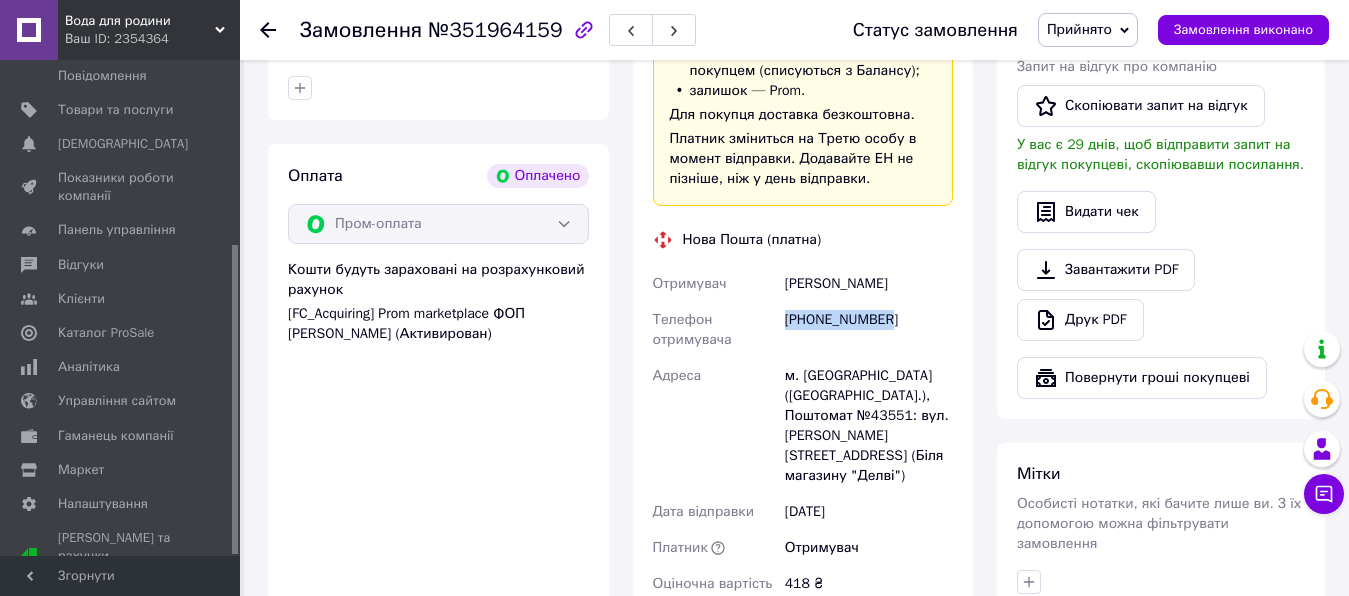 copy on "[PHONE_NUMBER]" 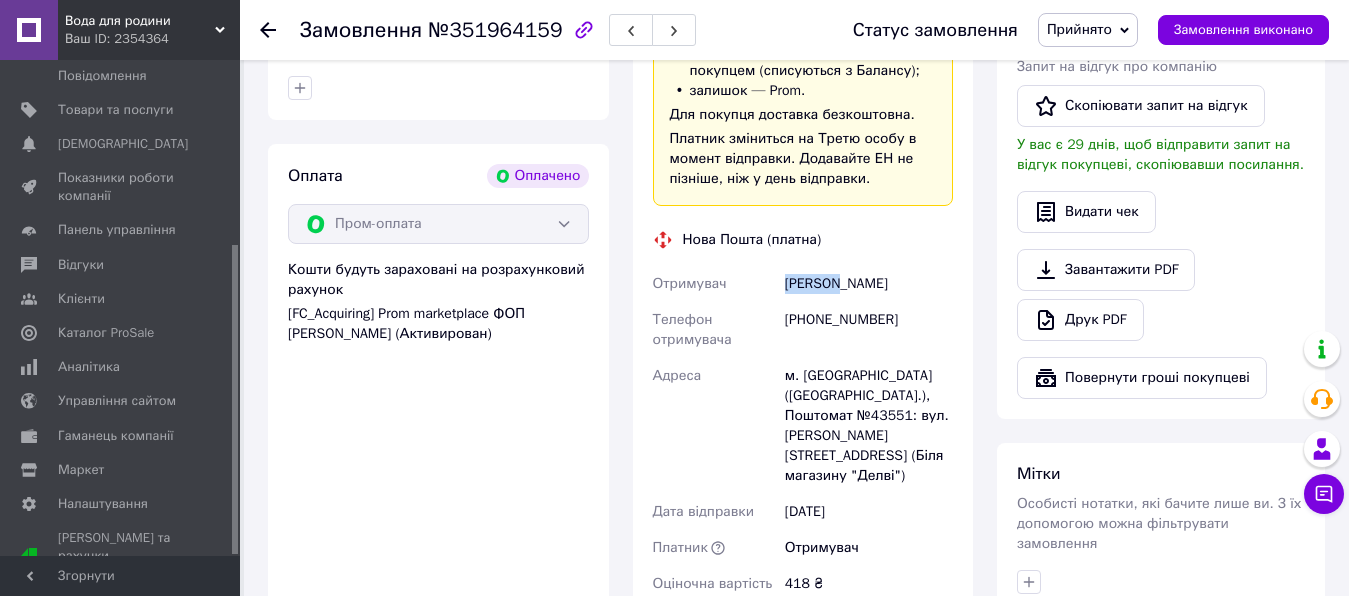 drag, startPoint x: 823, startPoint y: 262, endPoint x: 766, endPoint y: 268, distance: 57.31492 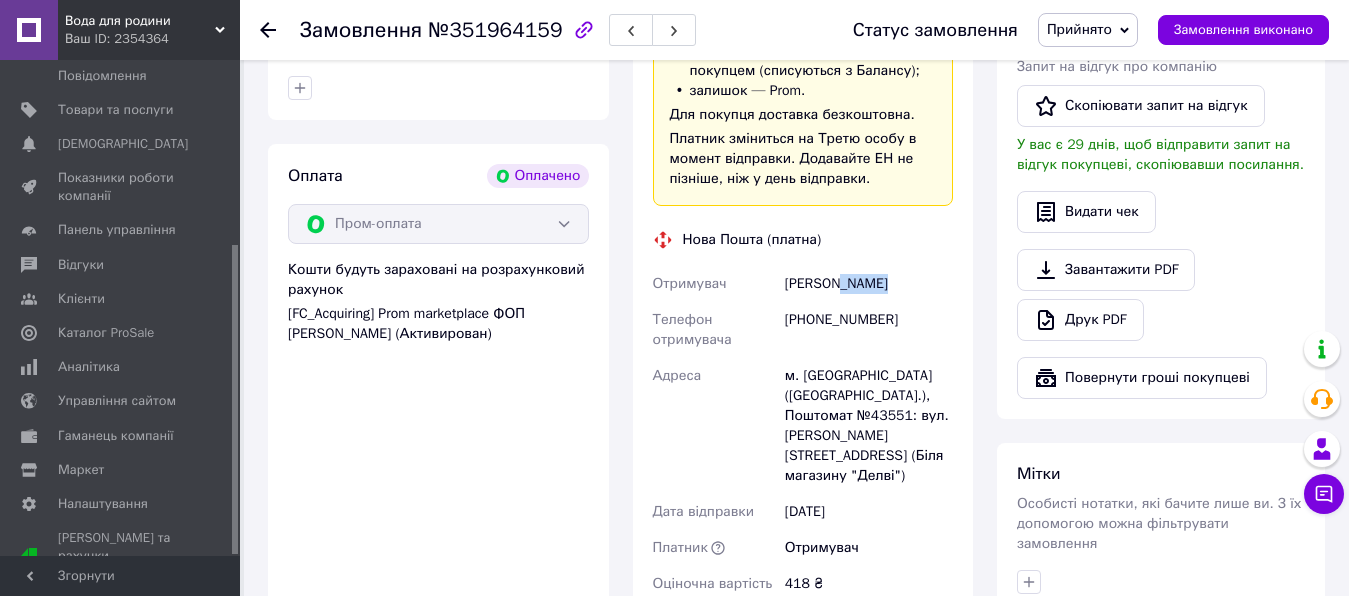 click on "[PERSON_NAME]" at bounding box center (869, 284) 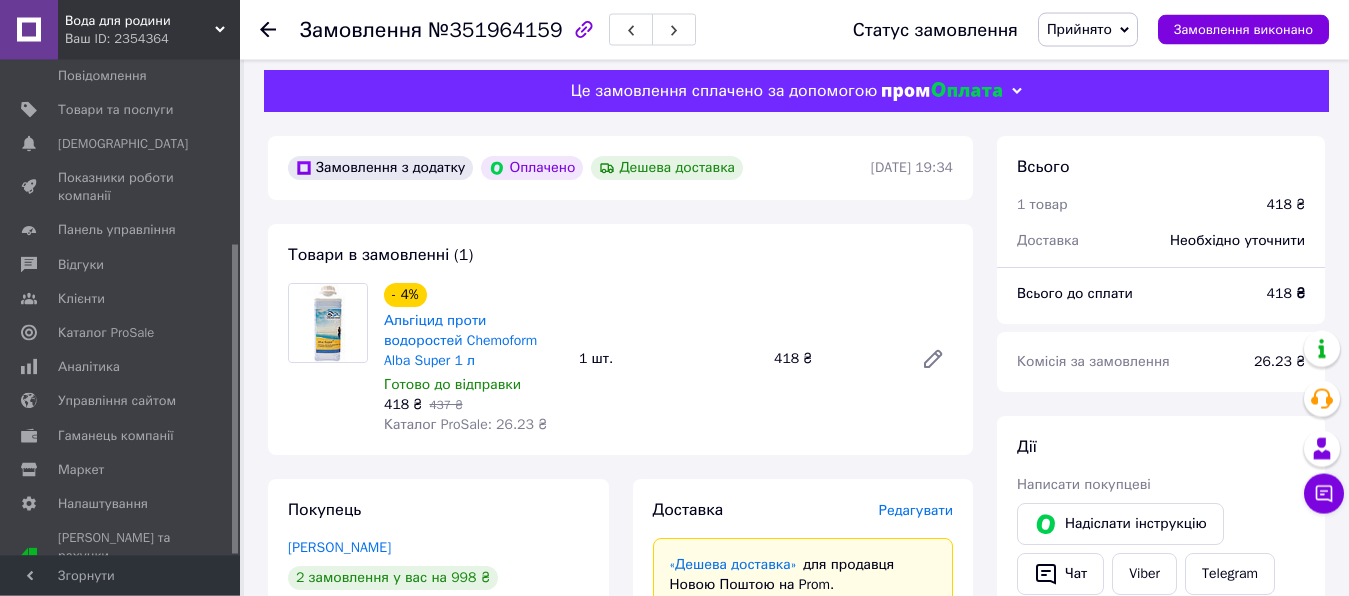 scroll, scrollTop: 0, scrollLeft: 0, axis: both 